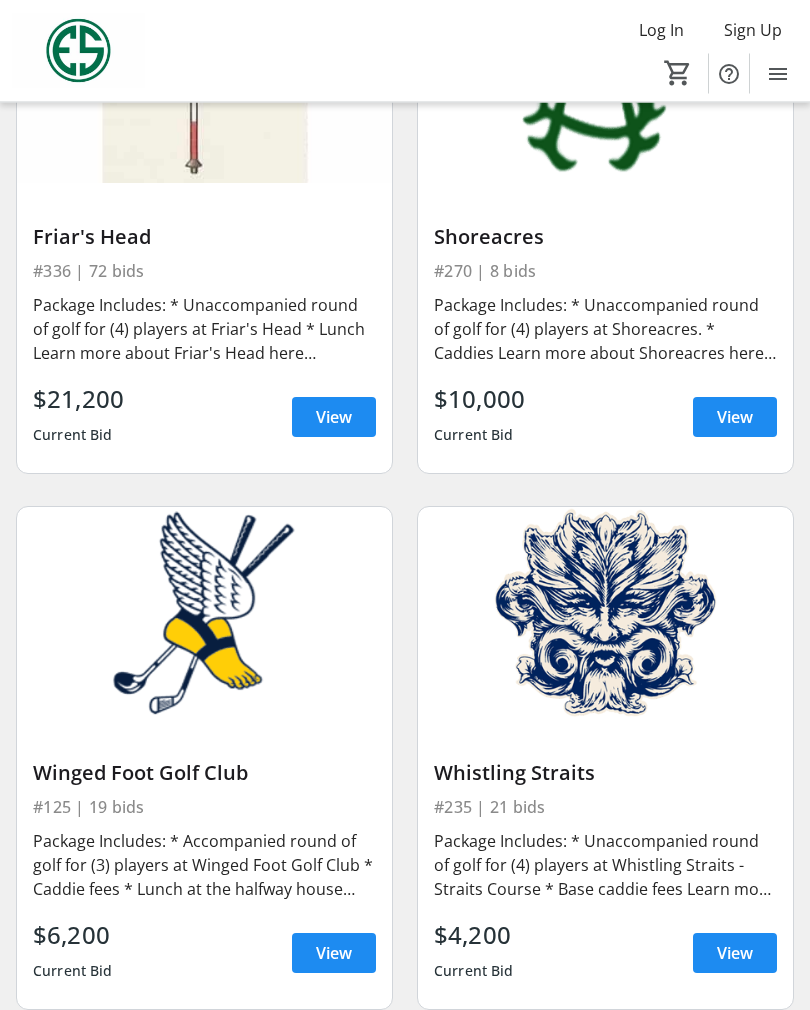scroll, scrollTop: 1996, scrollLeft: 0, axis: vertical 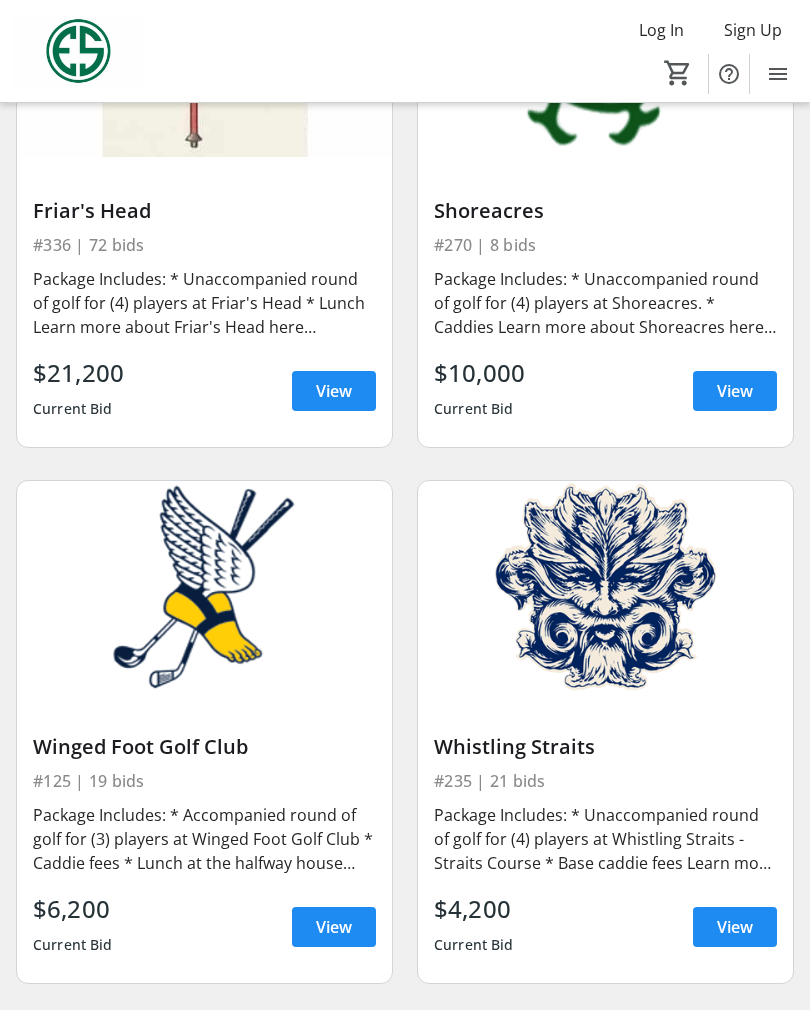 click on "Friar's Head" at bounding box center [204, 211] 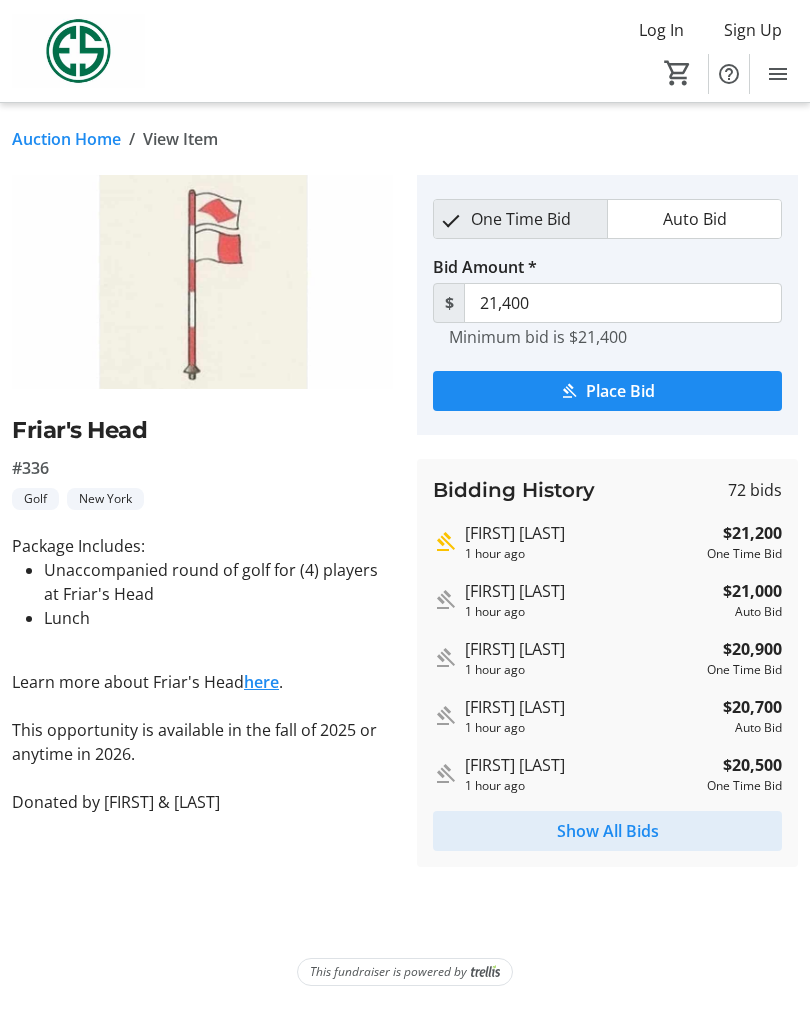 click on "Show All Bids" 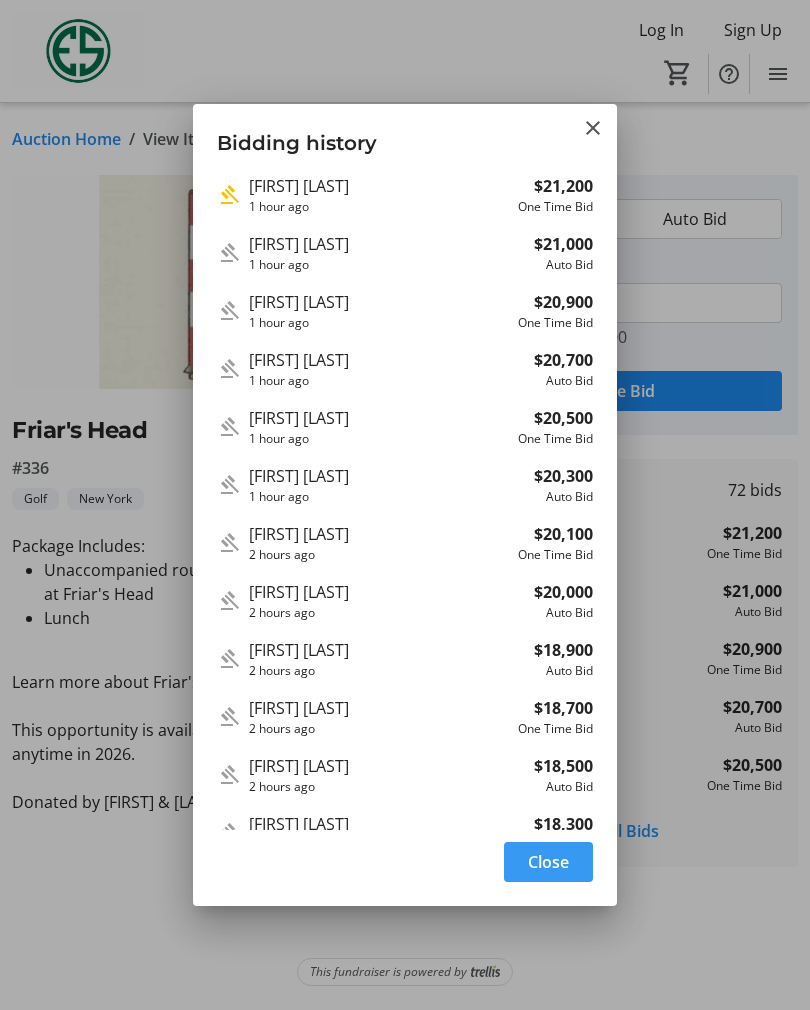 scroll, scrollTop: 0, scrollLeft: 0, axis: both 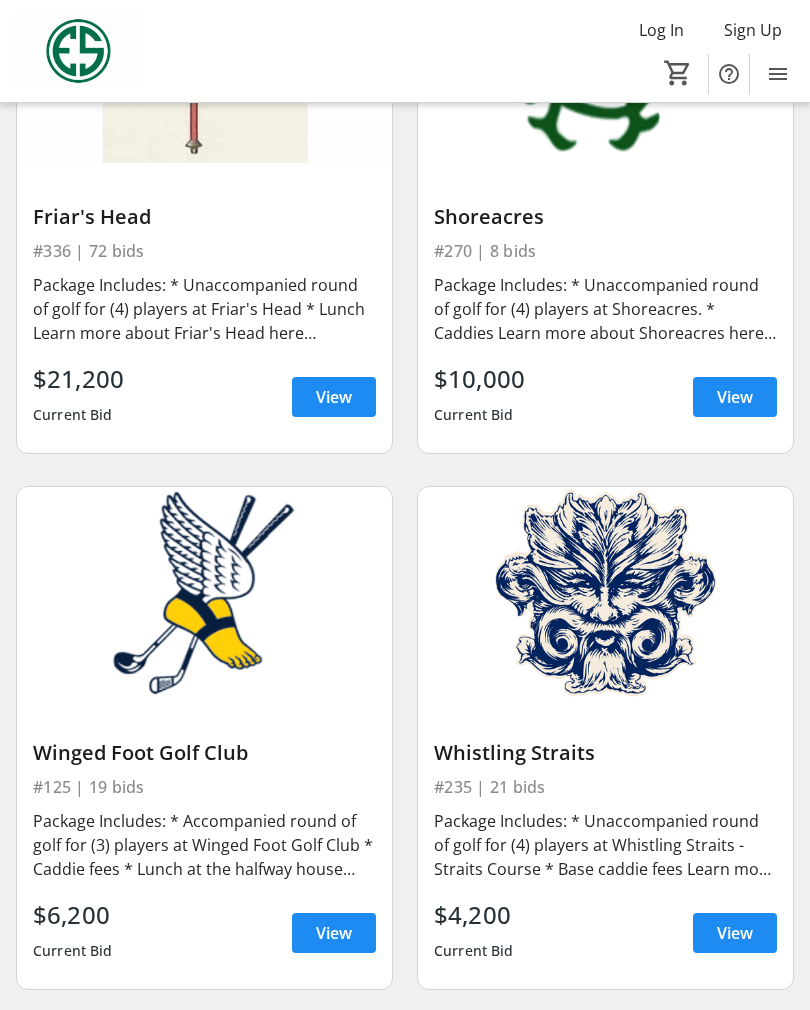 click at bounding box center [605, 178] 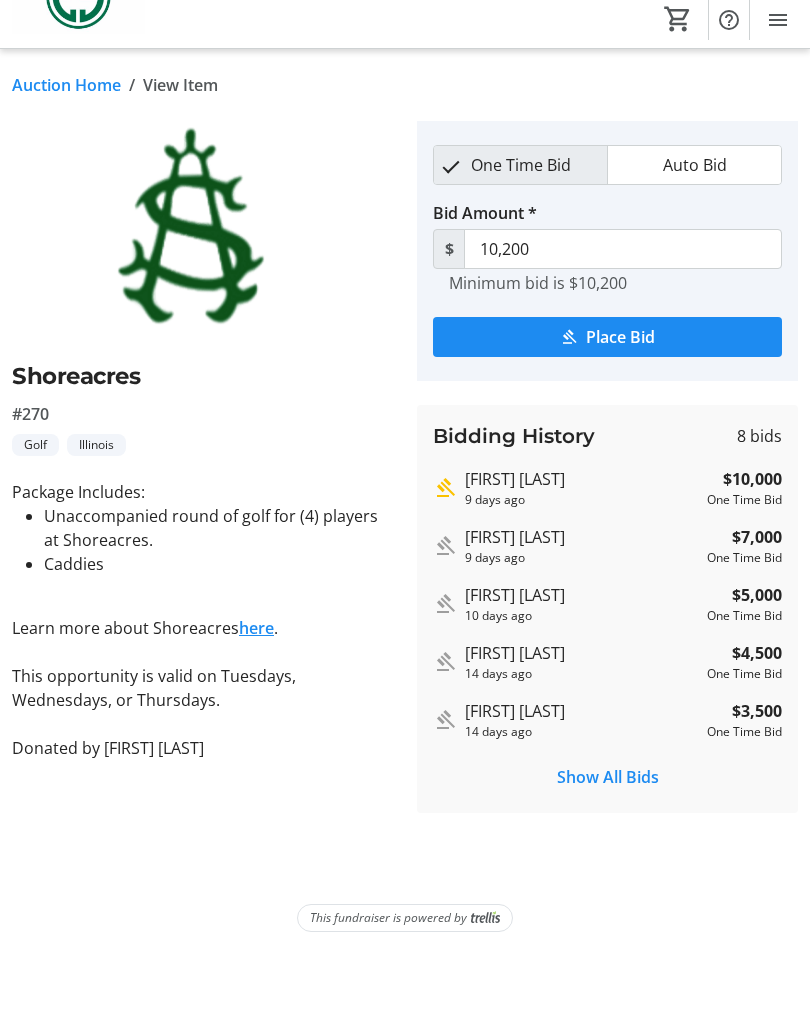 scroll, scrollTop: 0, scrollLeft: 0, axis: both 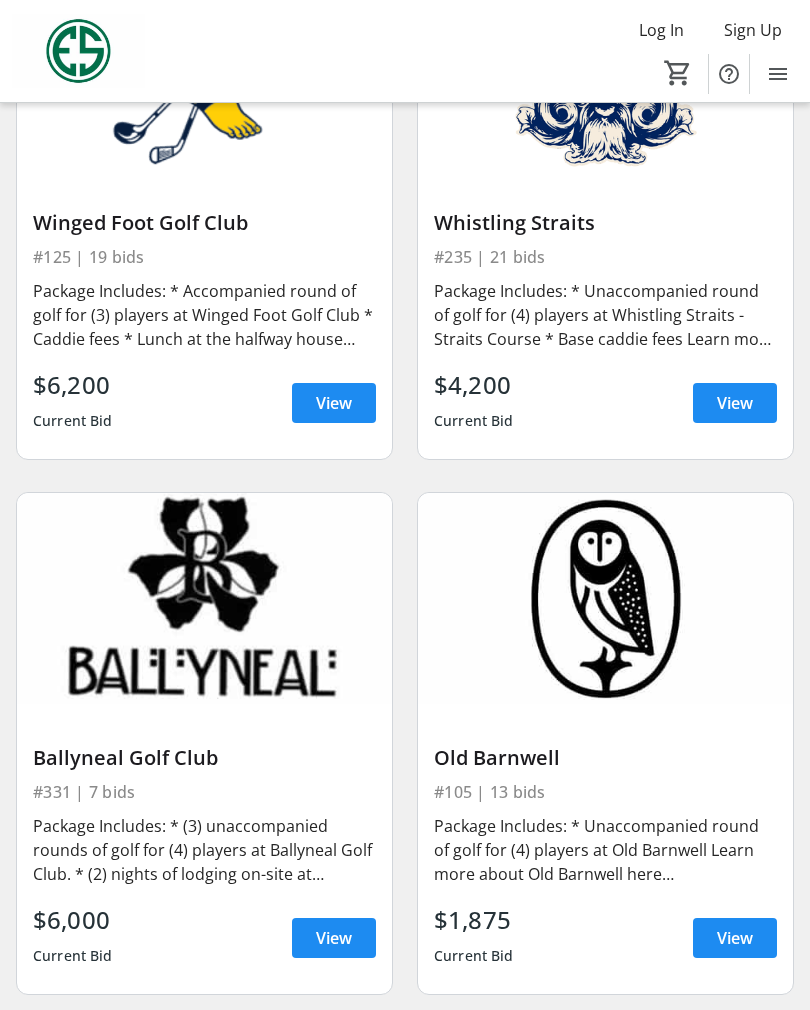 click on "View" at bounding box center [735, 403] 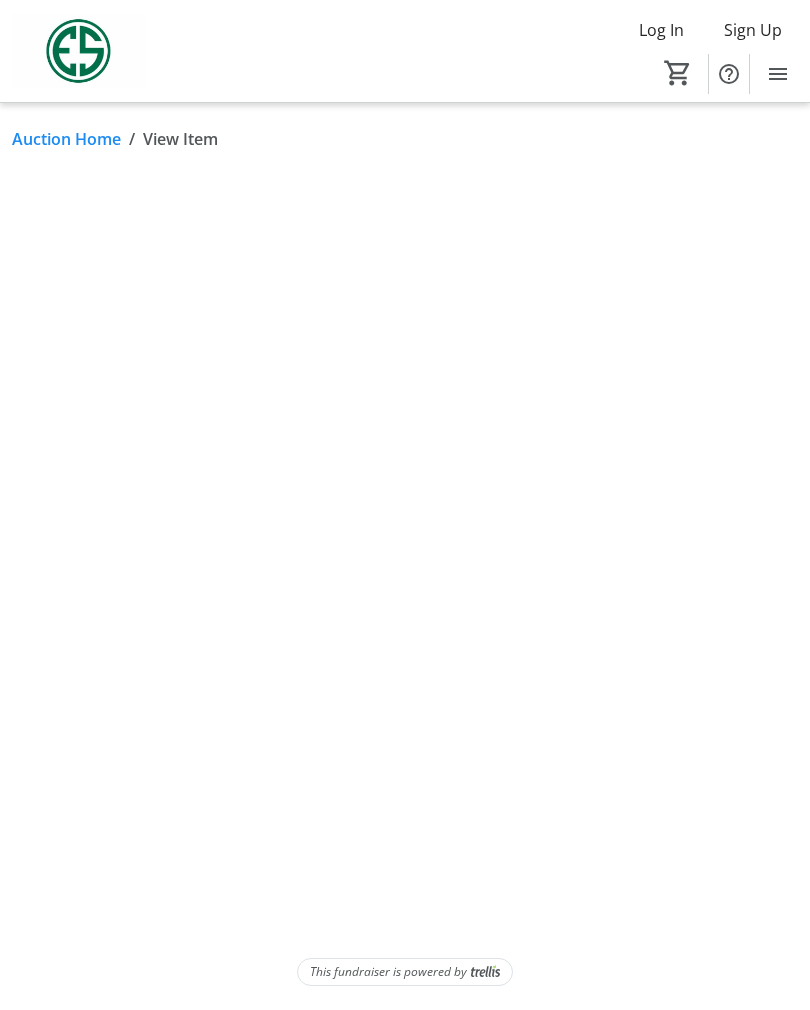 scroll, scrollTop: 0, scrollLeft: 0, axis: both 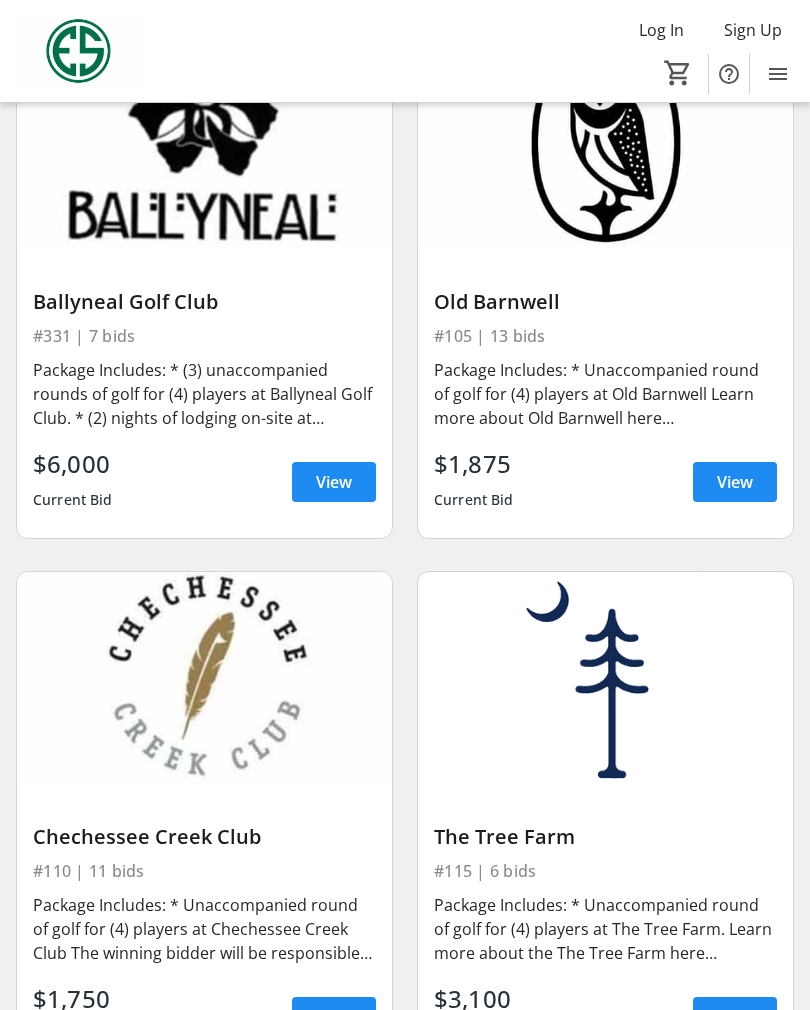 click on "View" at bounding box center (334, 482) 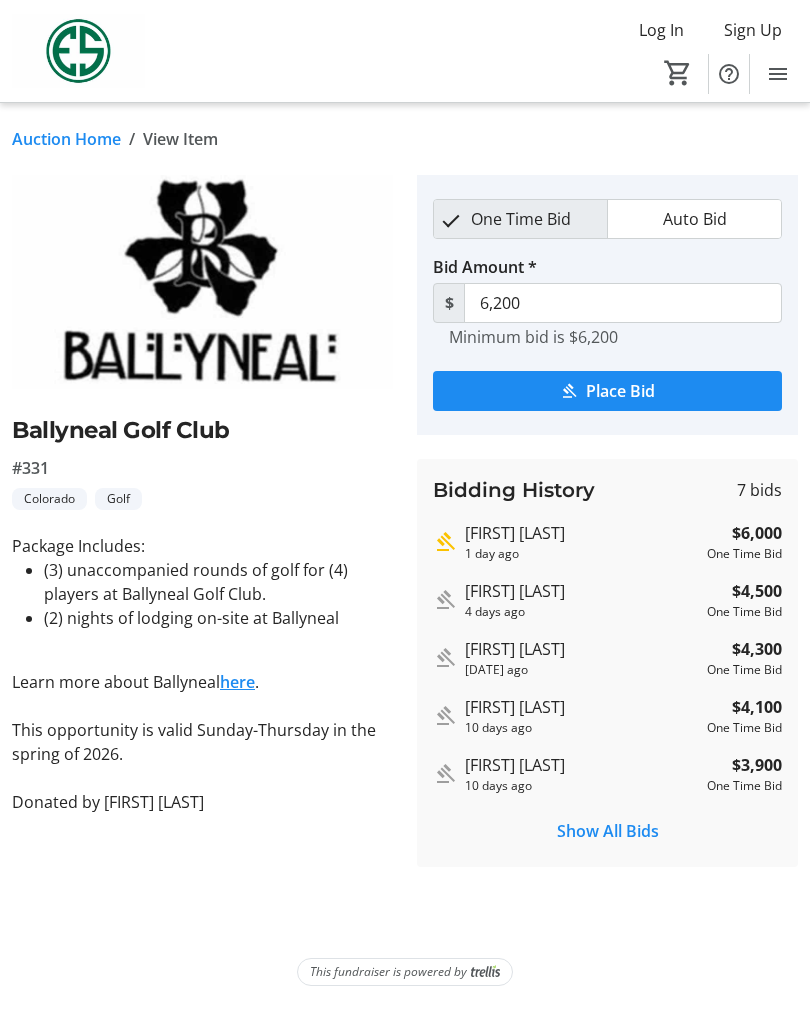 scroll, scrollTop: 0, scrollLeft: 0, axis: both 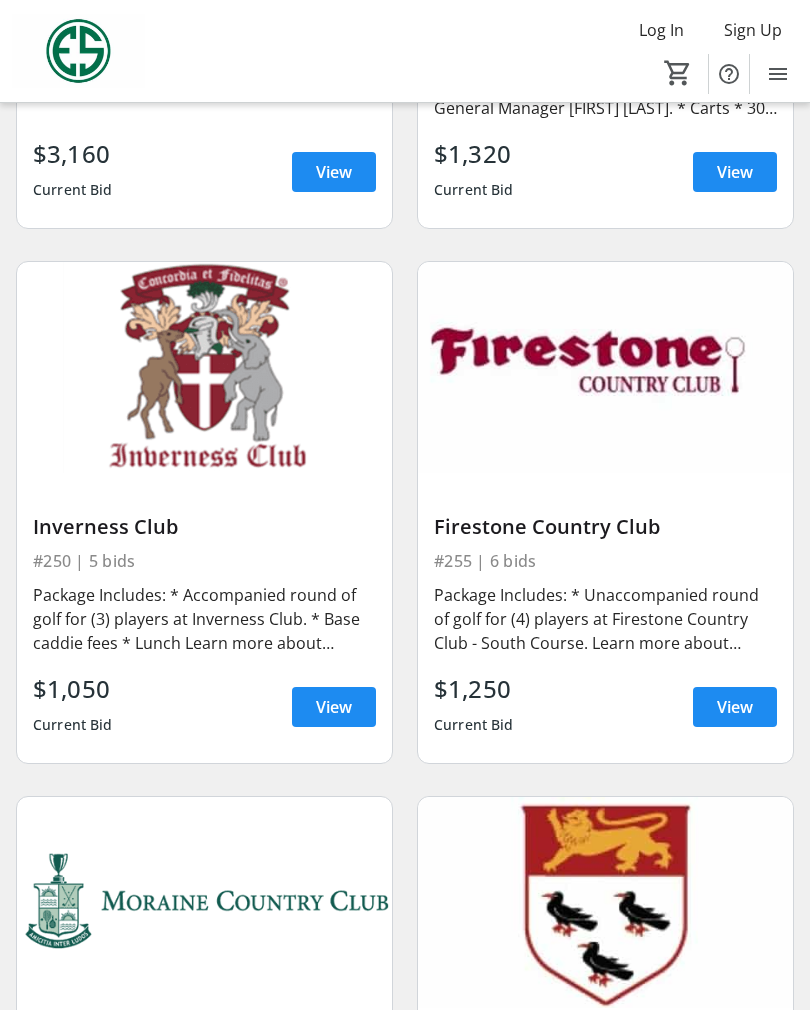 click at bounding box center (334, 707) 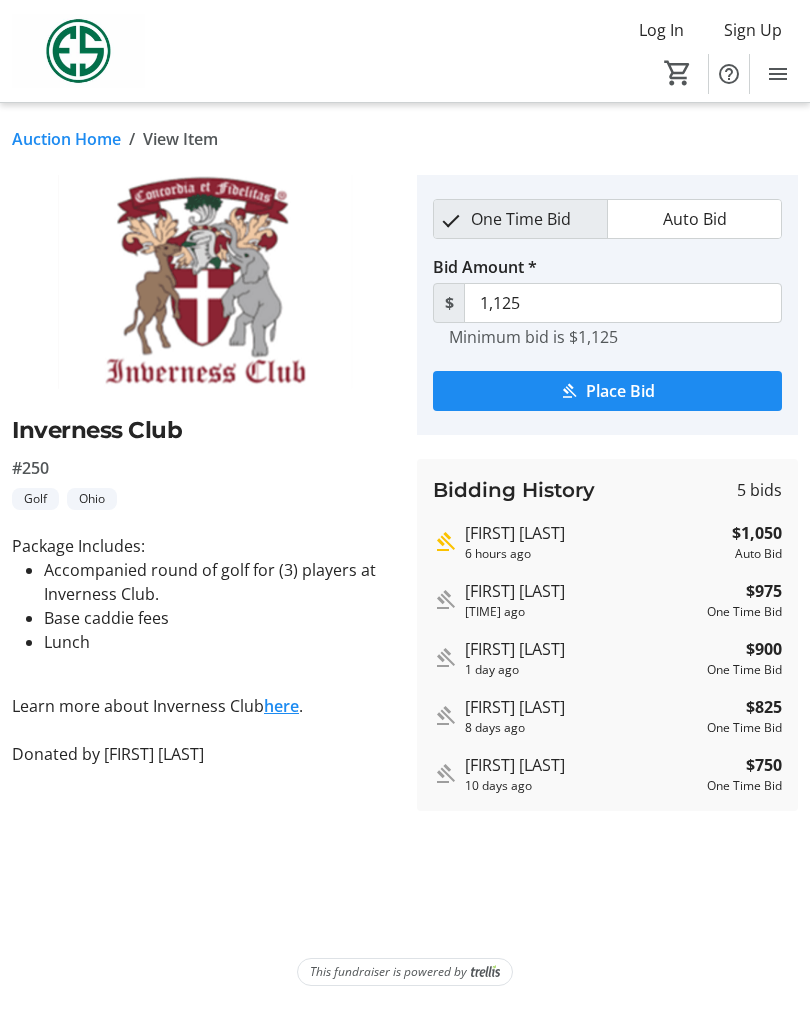 scroll, scrollTop: 32, scrollLeft: 0, axis: vertical 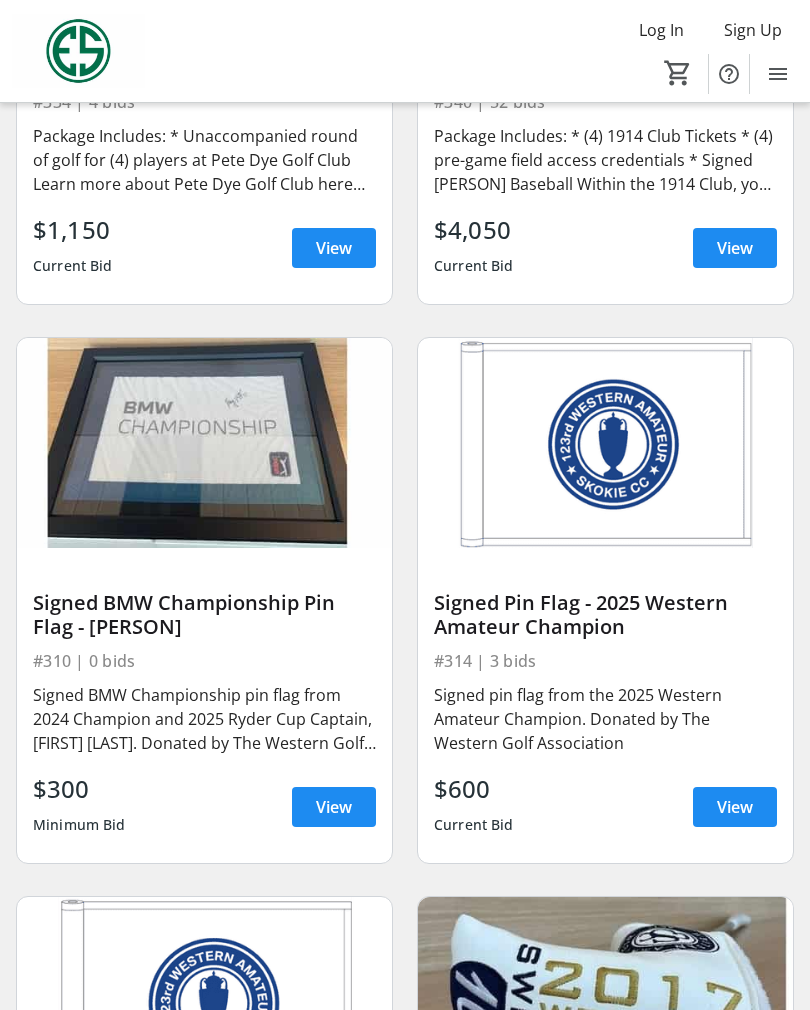 click at bounding box center [334, 248] 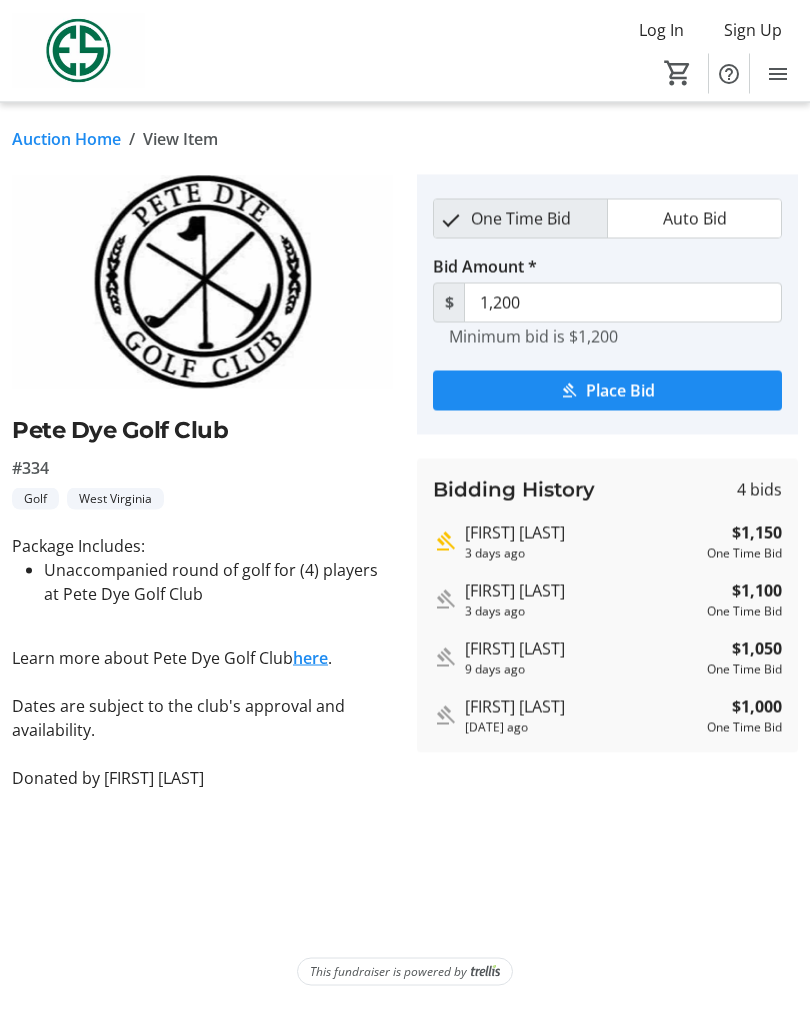 scroll, scrollTop: 3, scrollLeft: 0, axis: vertical 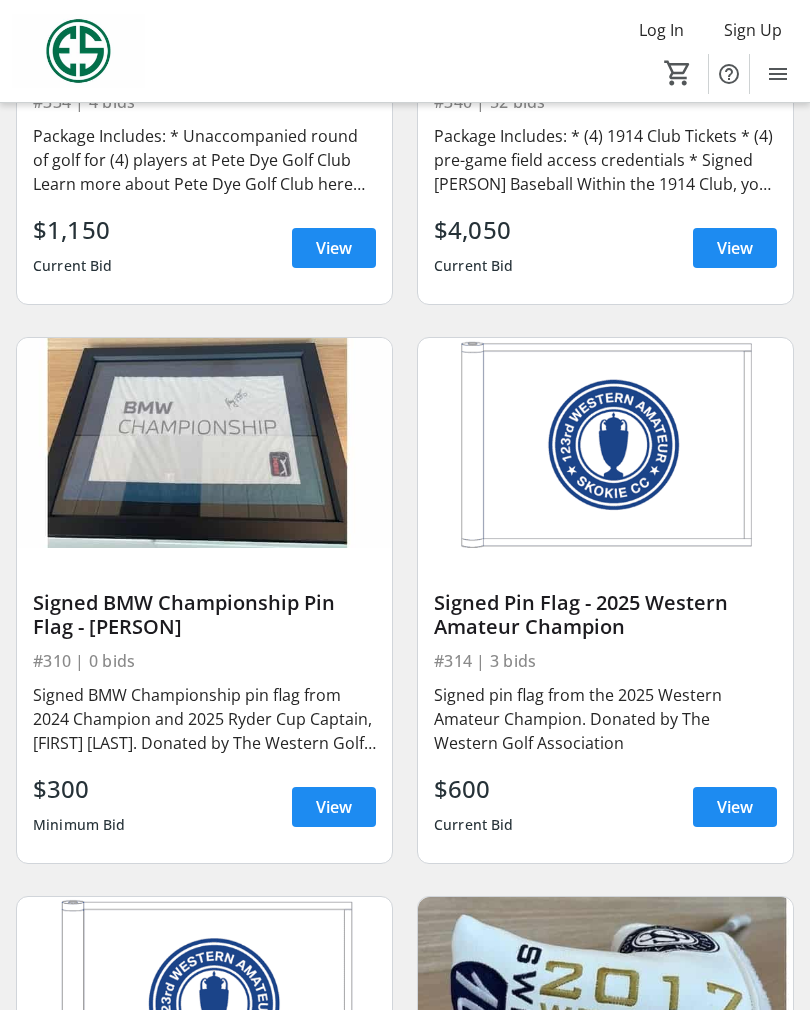 click 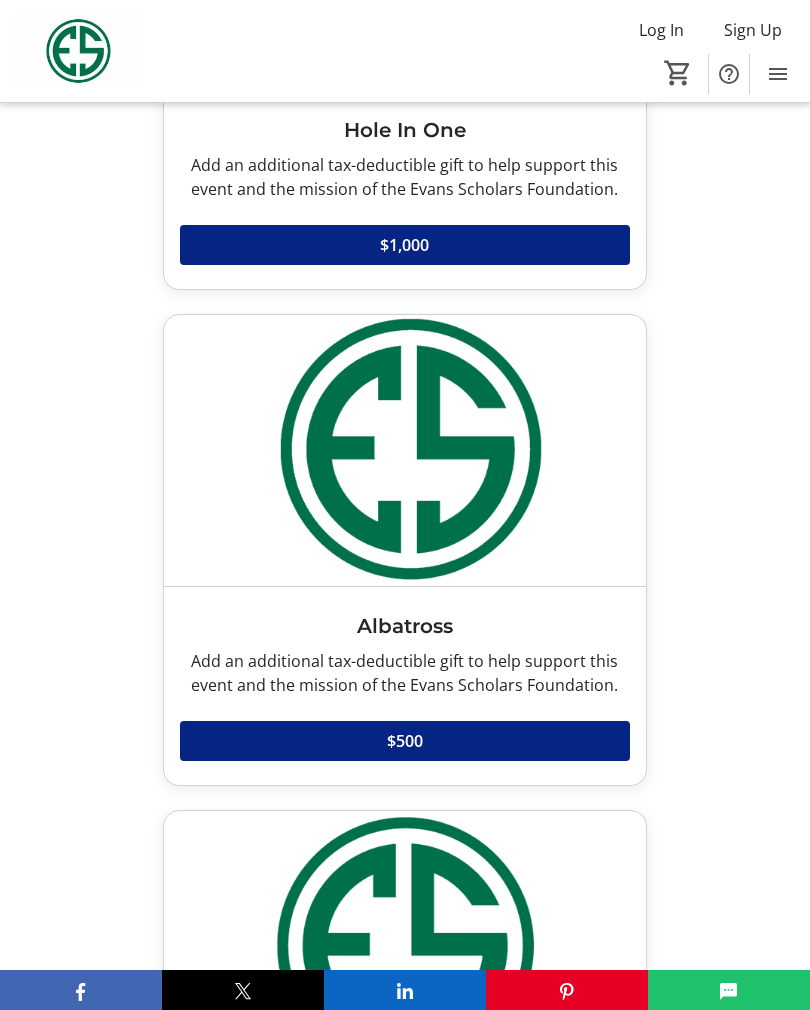 scroll, scrollTop: 2598, scrollLeft: 0, axis: vertical 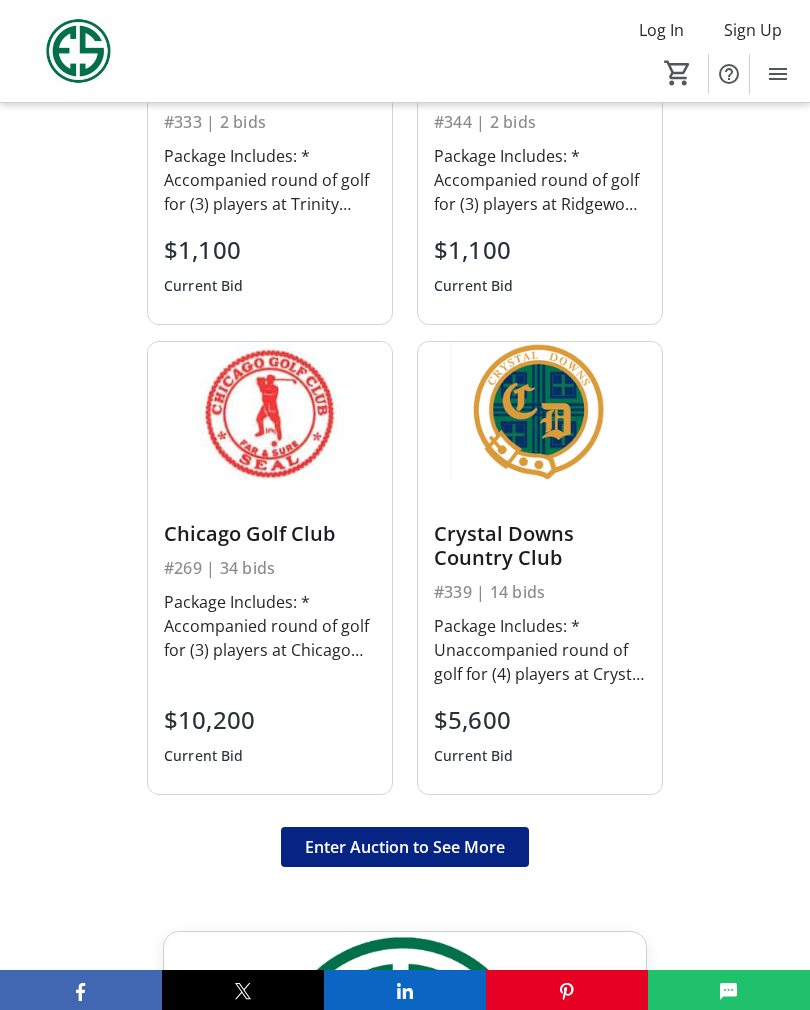 click on "Enter Auction to See More" at bounding box center (405, 847) 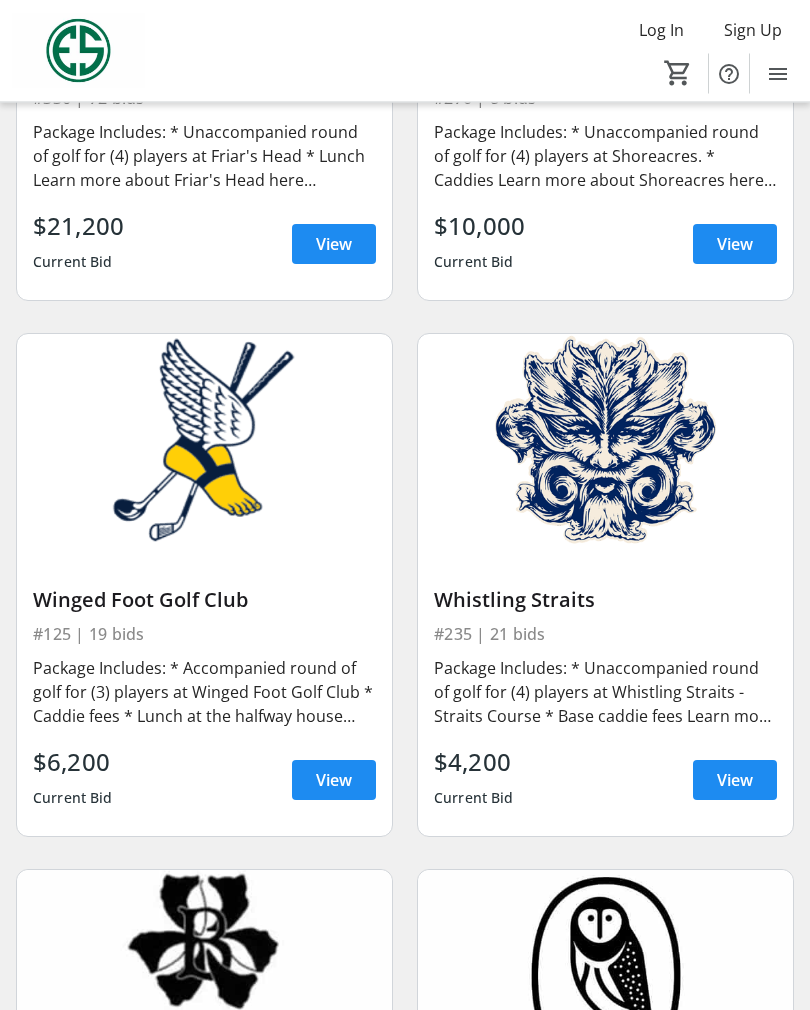 scroll, scrollTop: 2143, scrollLeft: 0, axis: vertical 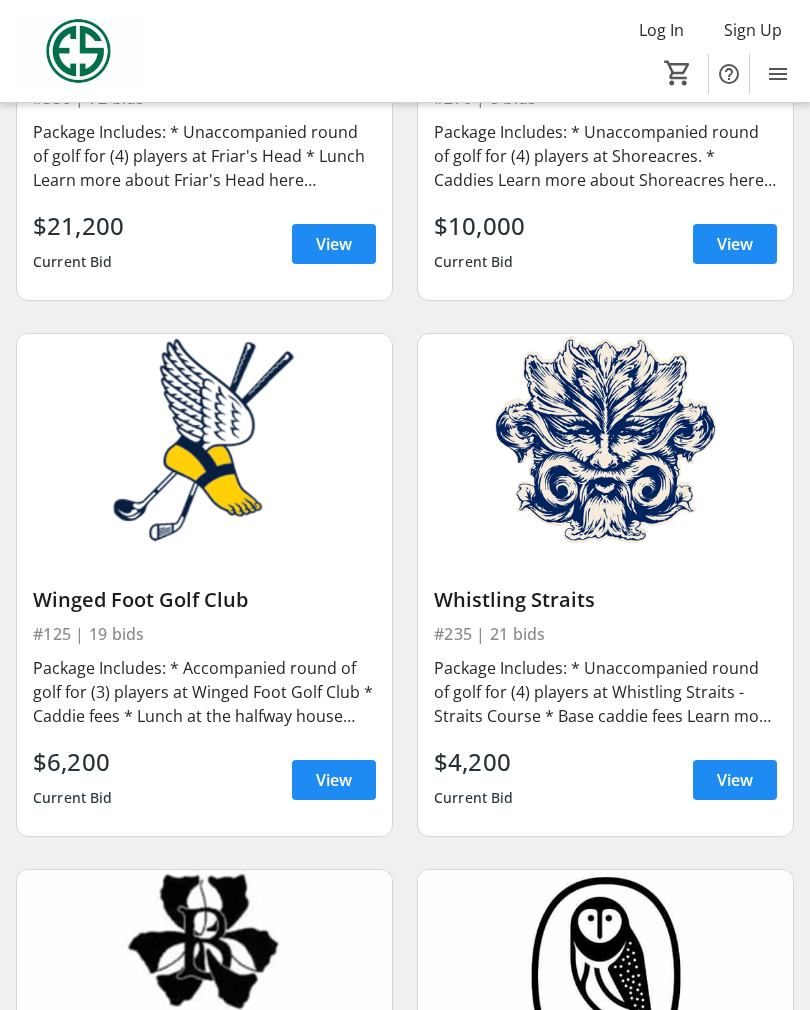 click on "View" at bounding box center [334, 244] 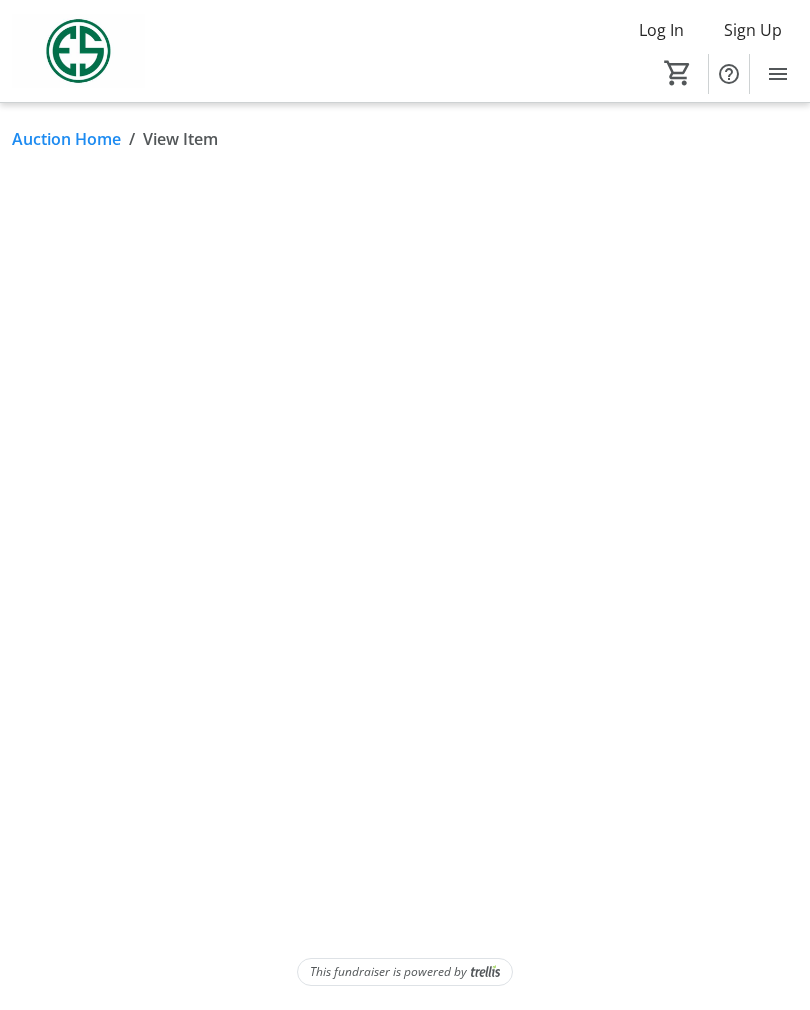 scroll, scrollTop: 0, scrollLeft: 0, axis: both 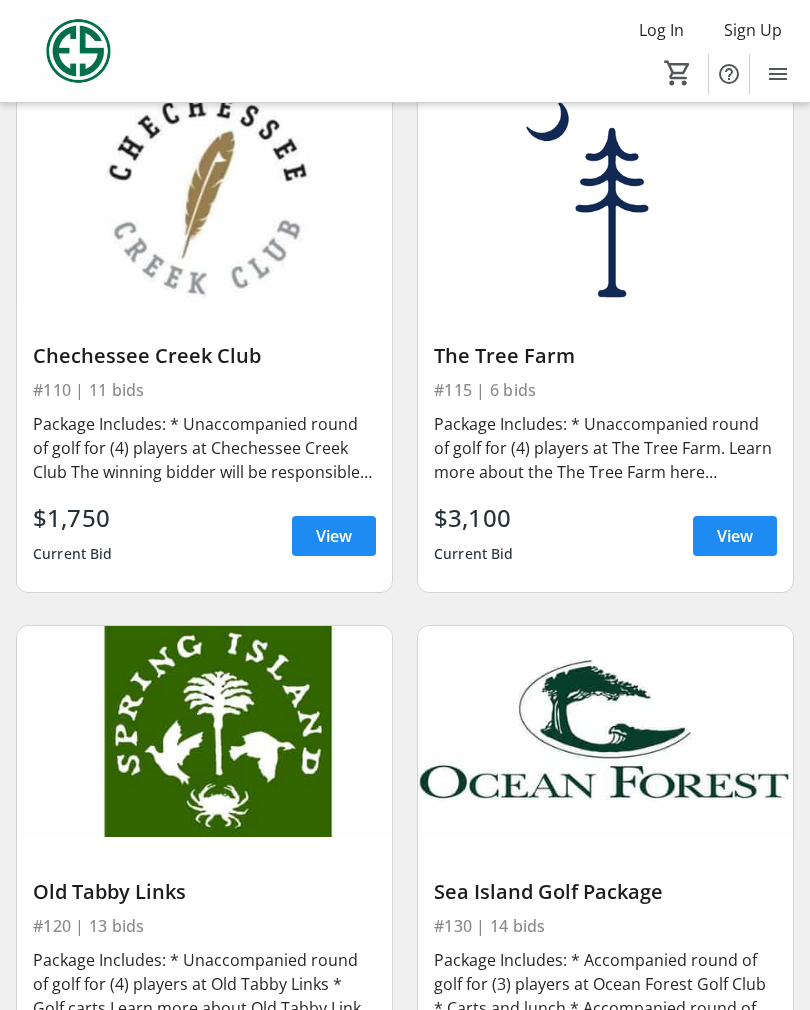 click on "$3,100  Current Bid  View" at bounding box center [605, 536] 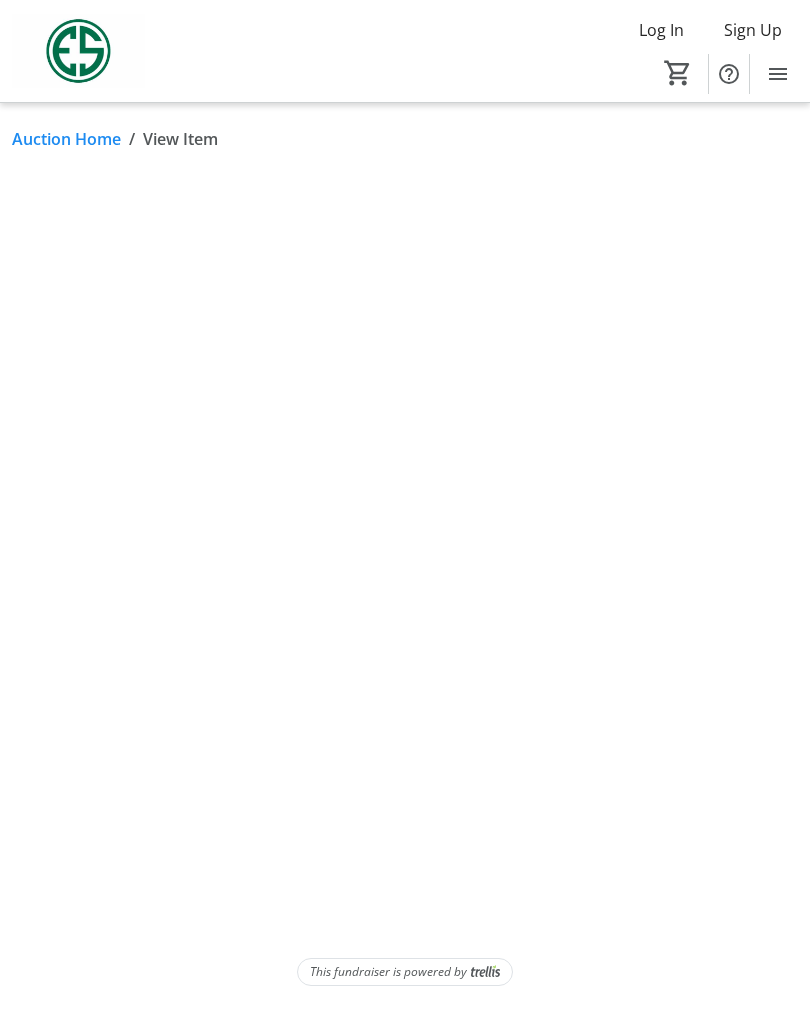 scroll, scrollTop: 0, scrollLeft: 0, axis: both 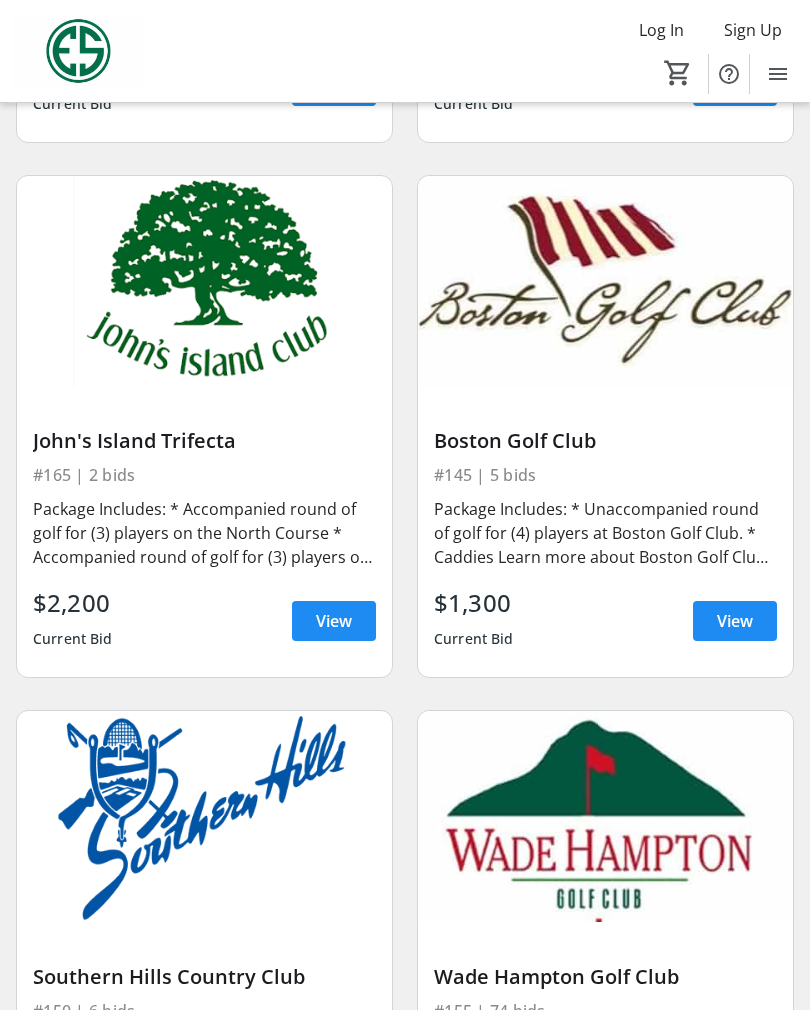 click on "View" at bounding box center [735, 621] 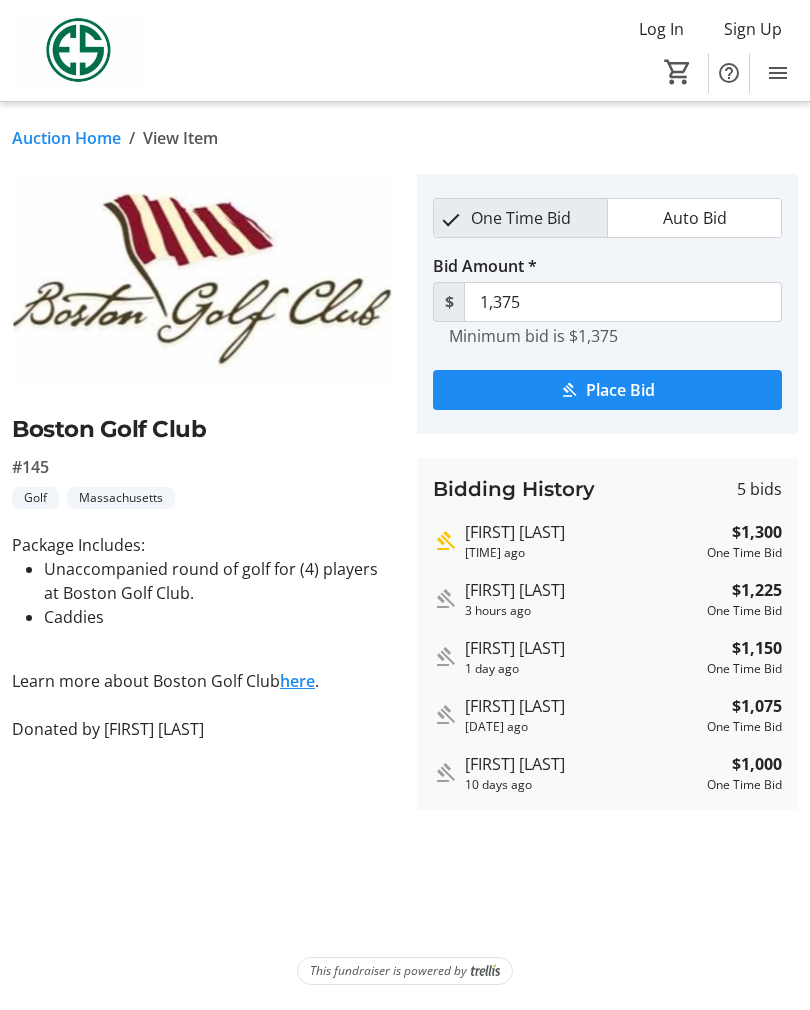 scroll, scrollTop: 32, scrollLeft: 0, axis: vertical 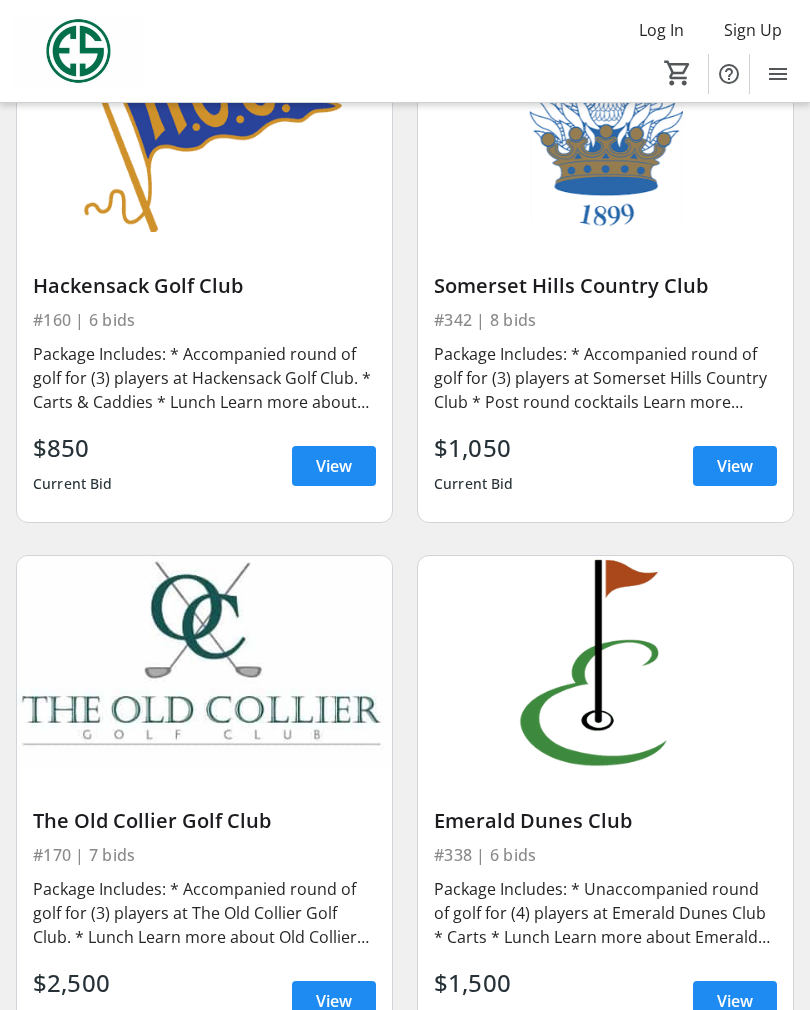 click on "View" at bounding box center [735, 466] 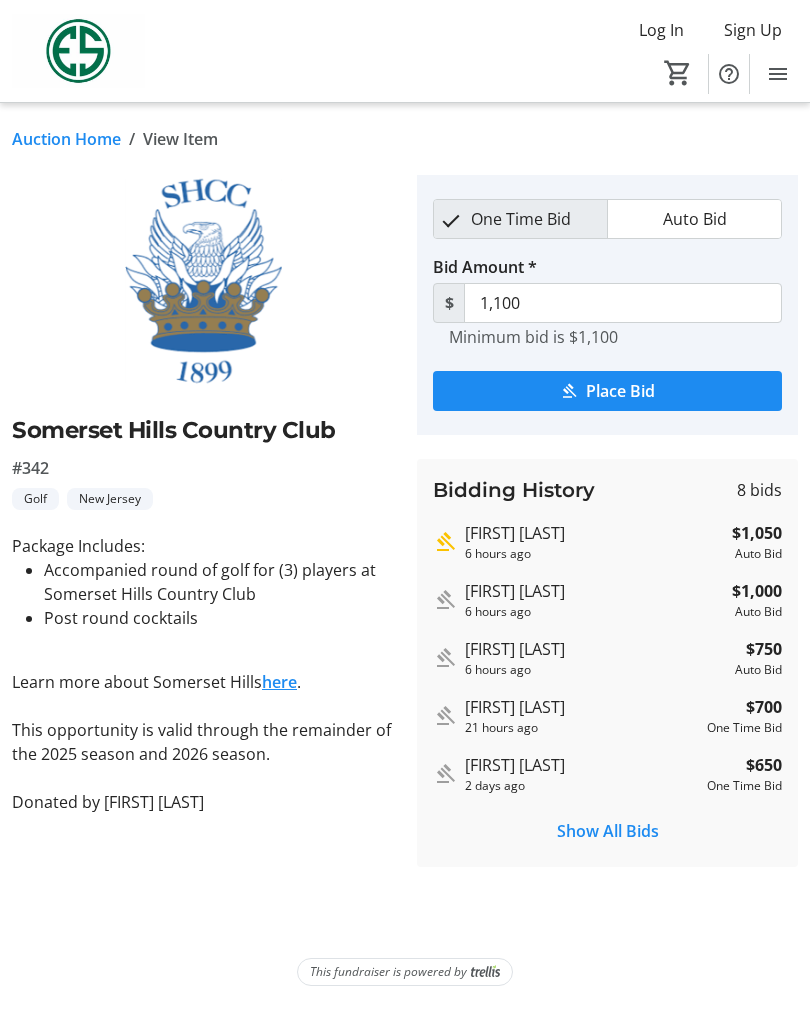 click on "here" 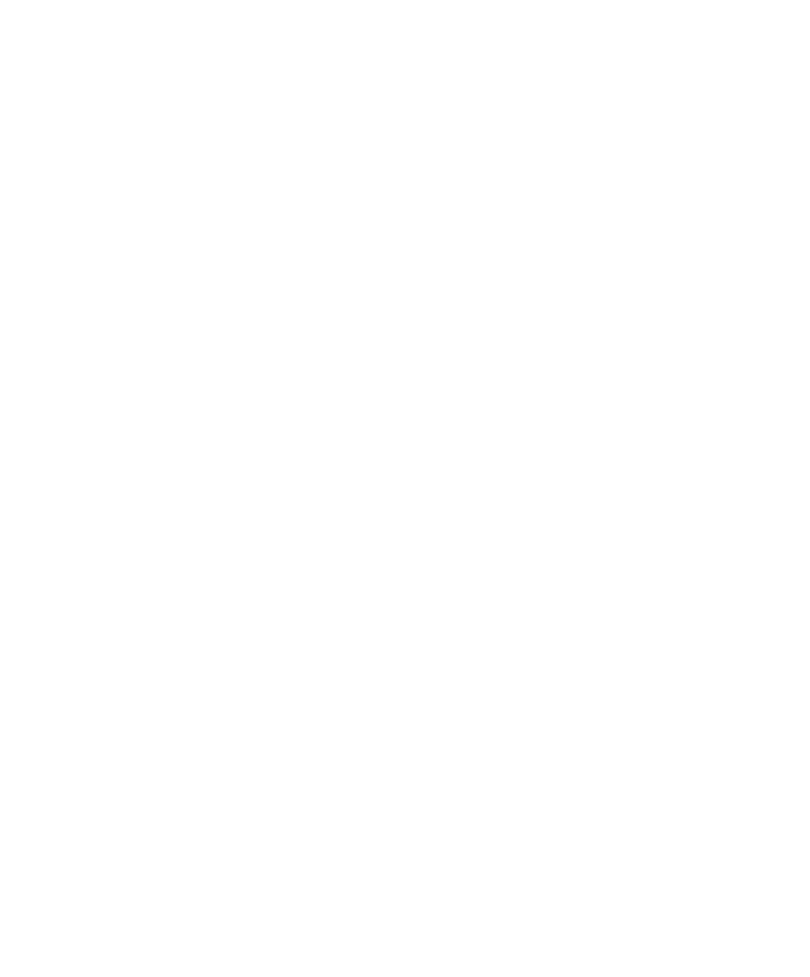 scroll, scrollTop: 0, scrollLeft: 0, axis: both 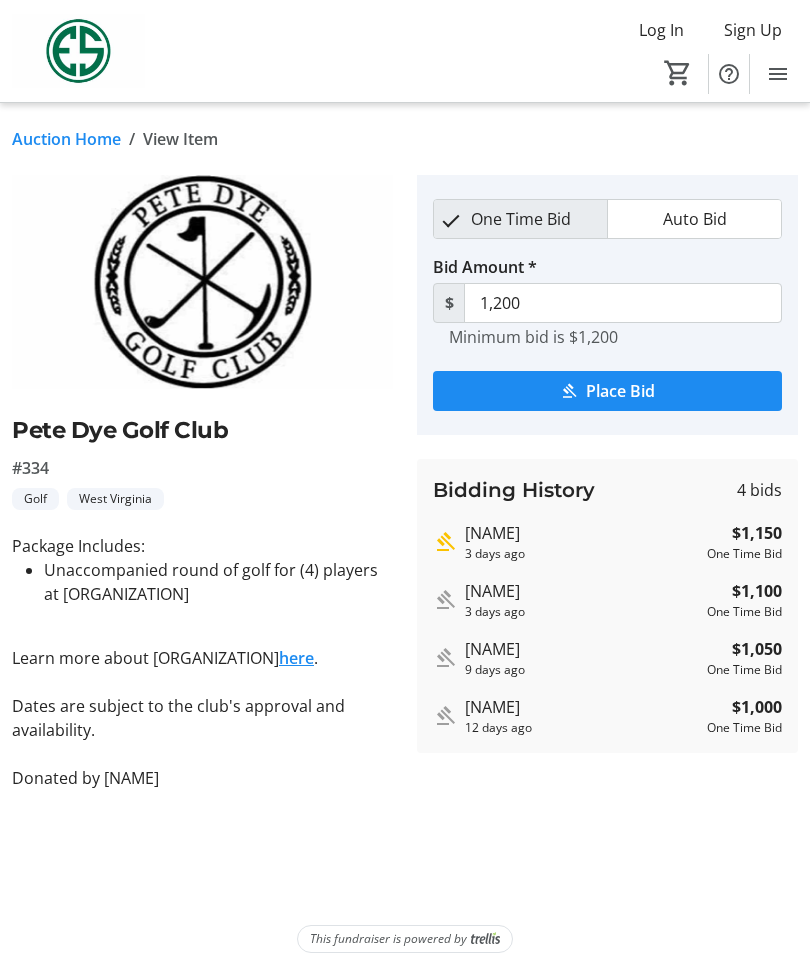 click on "here" 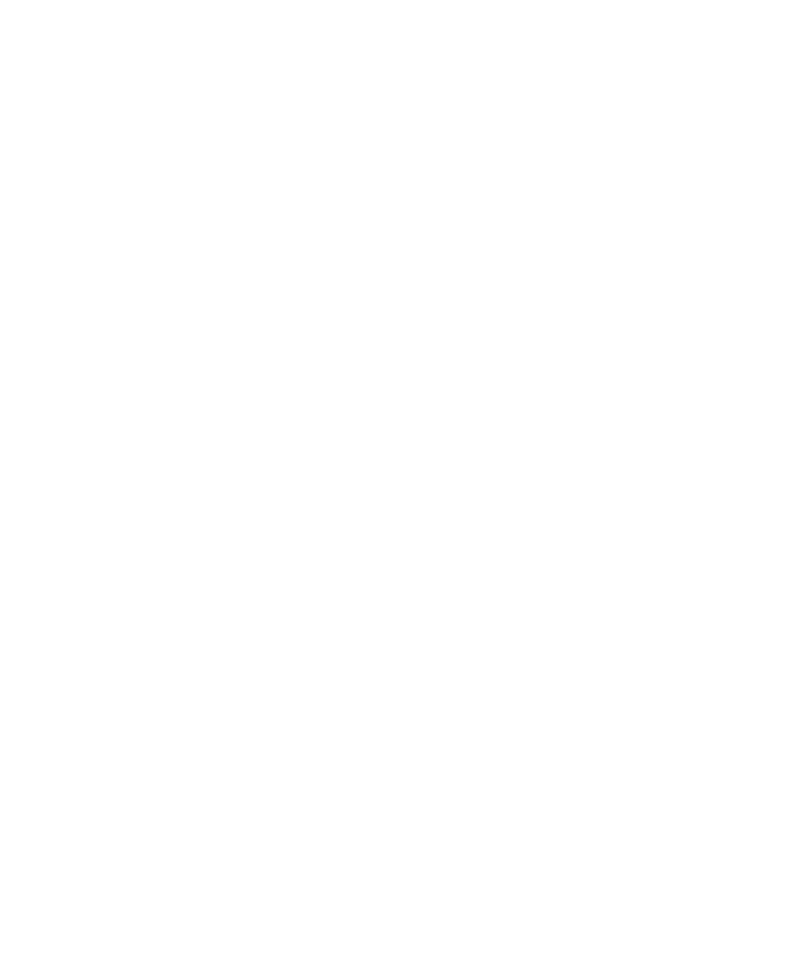 scroll, scrollTop: 0, scrollLeft: 0, axis: both 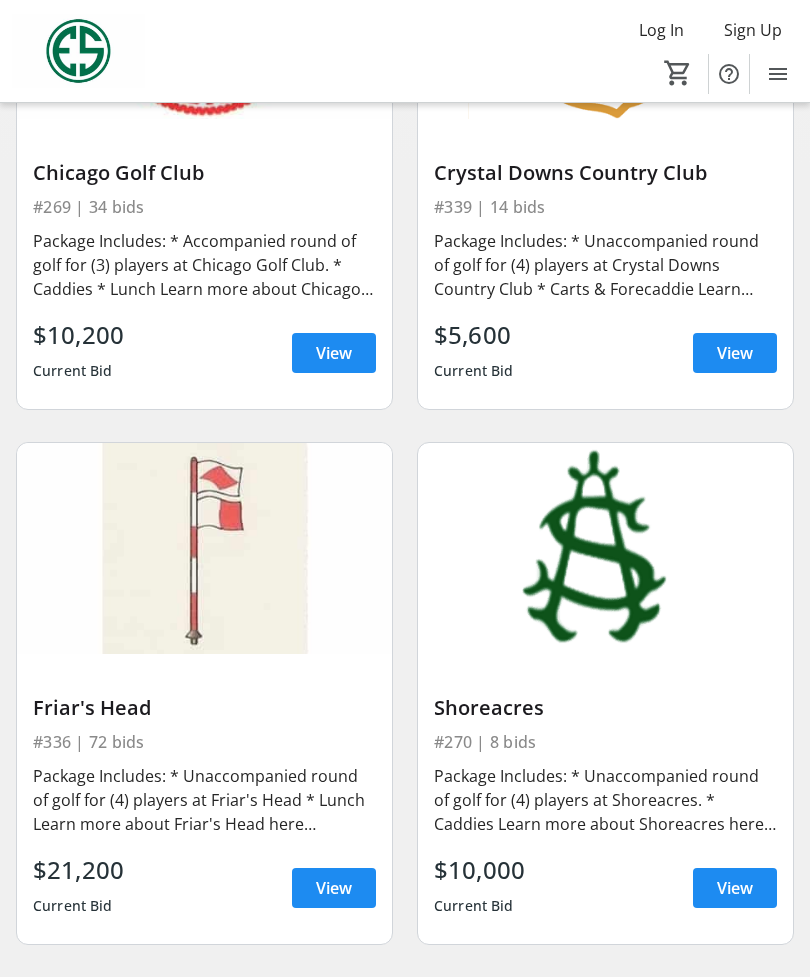 click at bounding box center [334, 353] 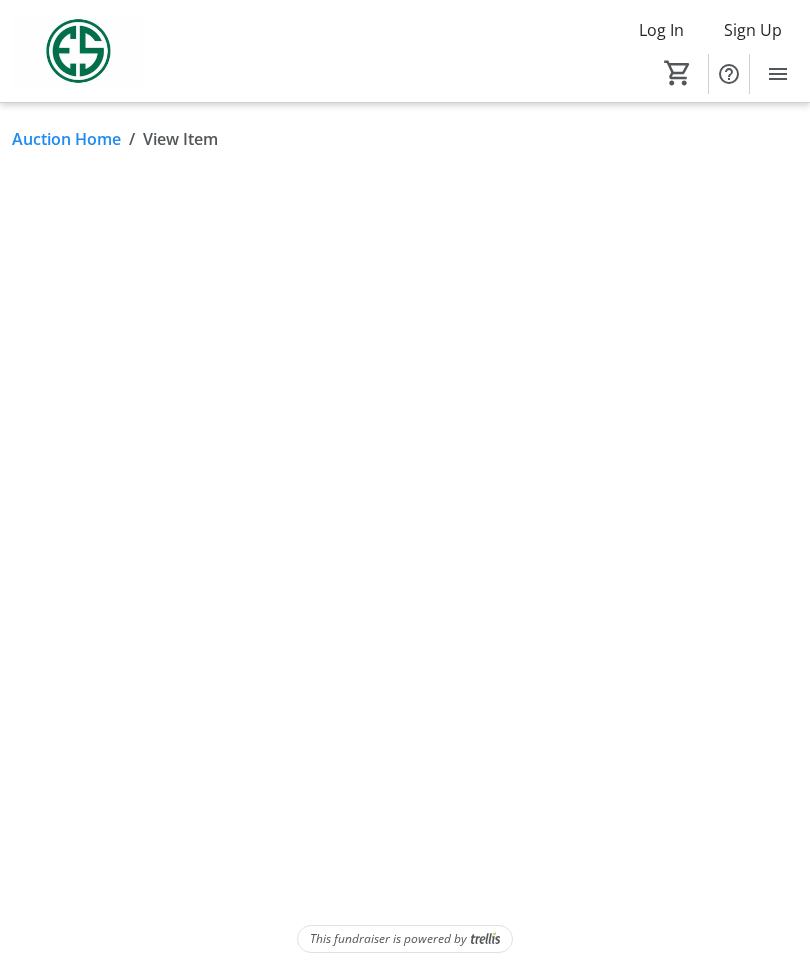 scroll, scrollTop: 0, scrollLeft: 0, axis: both 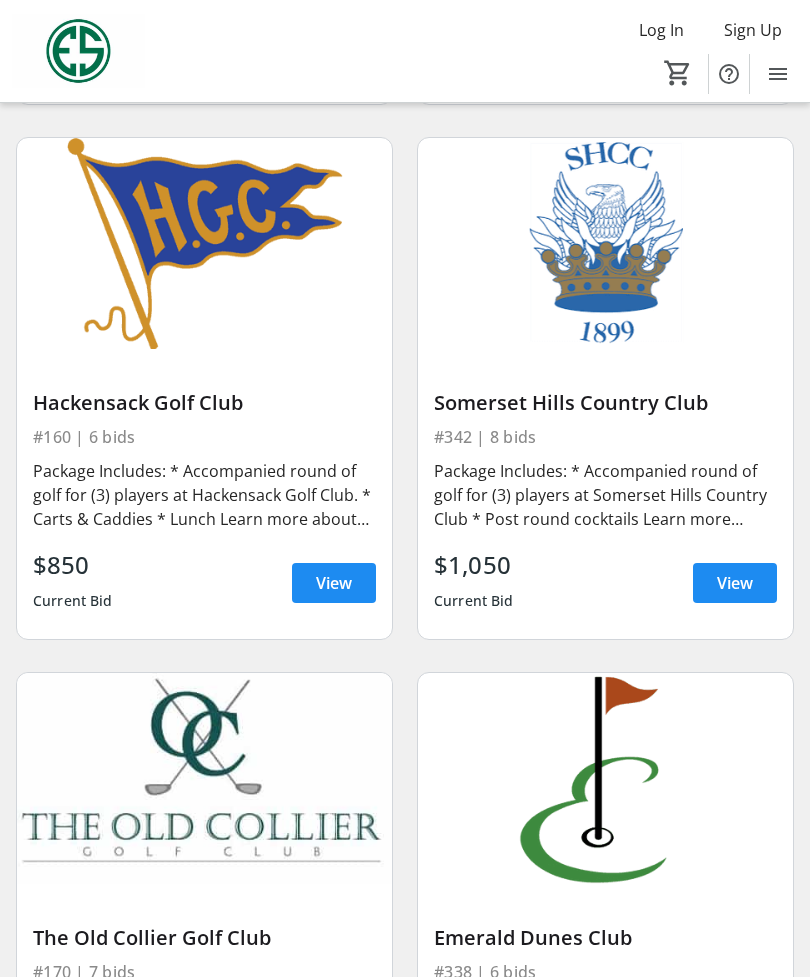 click on "Hackensack Golf Club   #160 | 6 bids   Package Includes:  * Accompanied round of golf for (3) players at Hackensack Golf Club.  * Carts & Caddies  * Lunch Learn more about Hackensack here [https://www.golfdigest.com/courses/nj/hackensack-golf-club]. This opportunity expires on 7/8/2026. Donated by [FIRST] & [FIRST] [LAST]   $850  Current Bid  View" at bounding box center (204, 494) 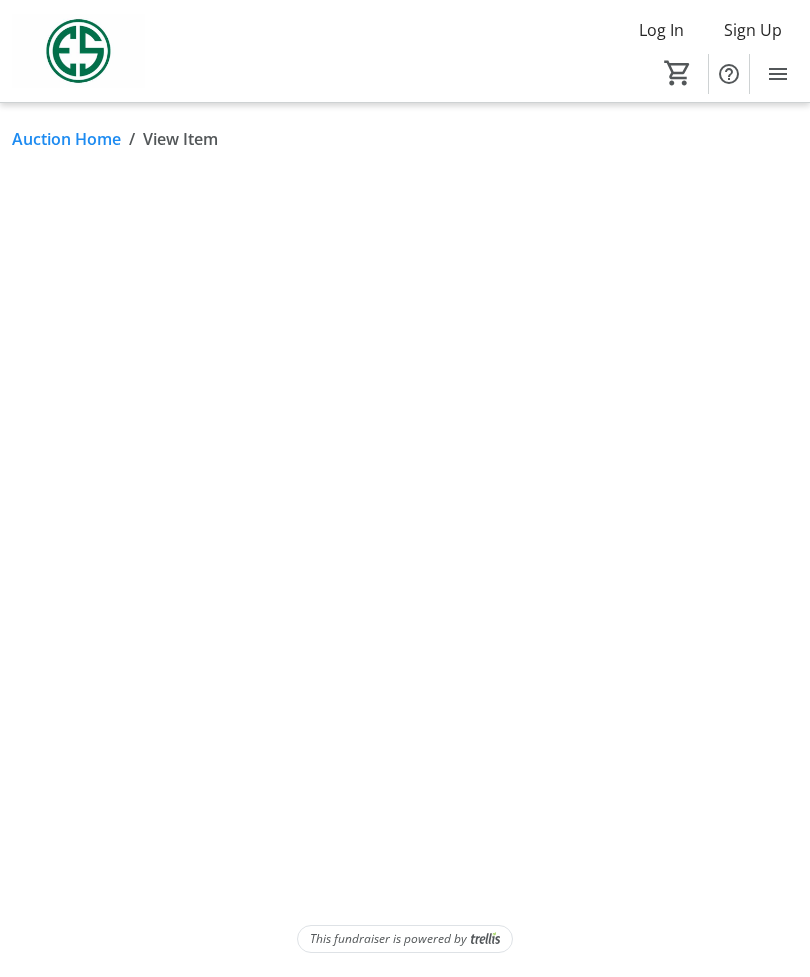 scroll, scrollTop: 0, scrollLeft: 0, axis: both 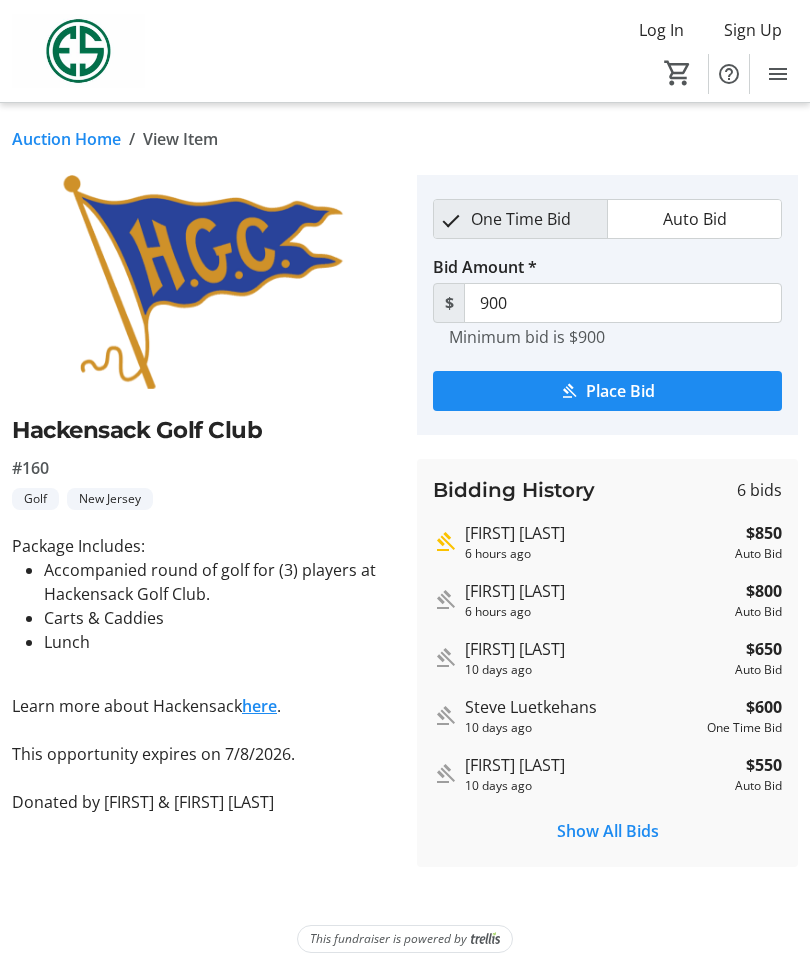 click on "here" 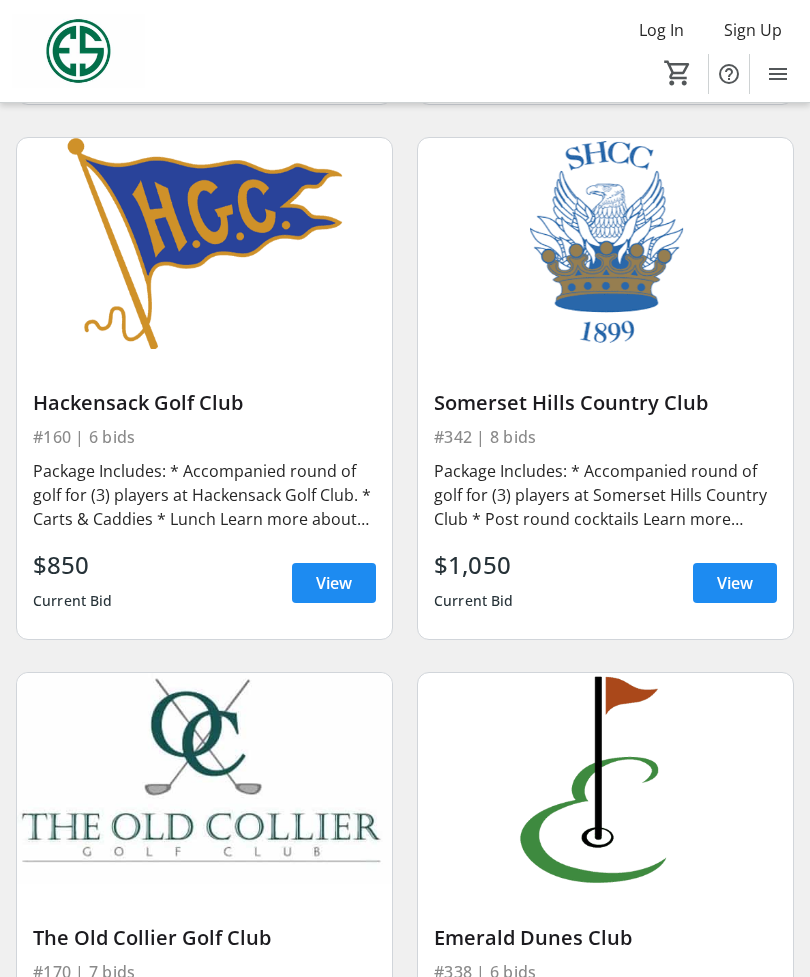 click on "Somerset Hills Country Club" at bounding box center (605, 403) 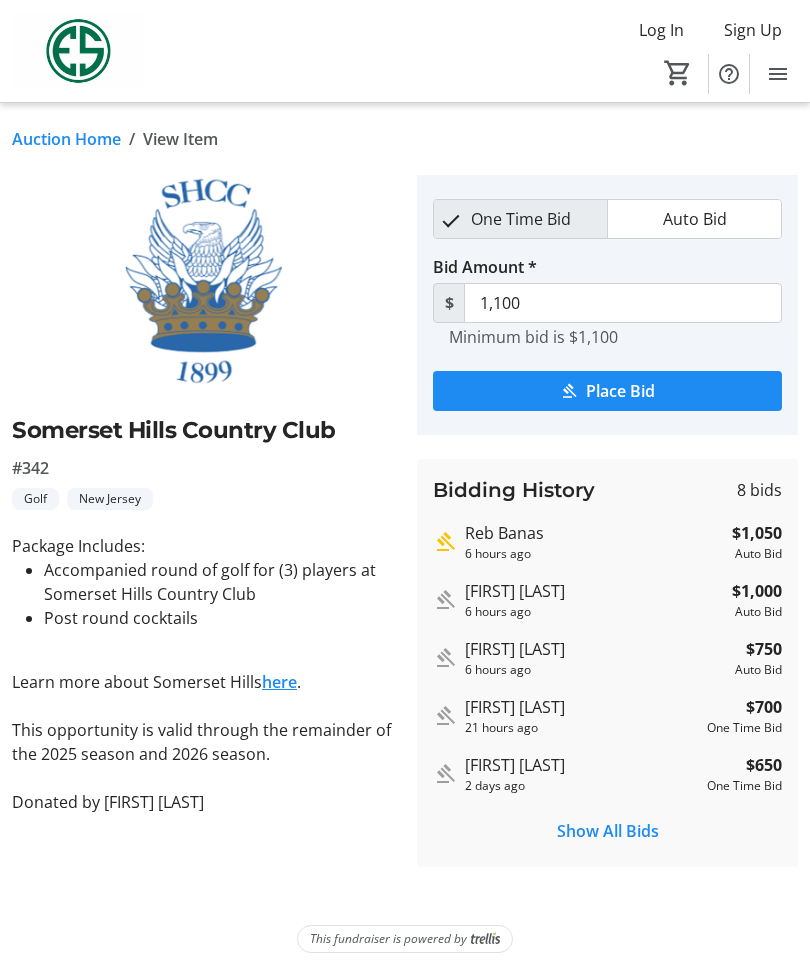 click 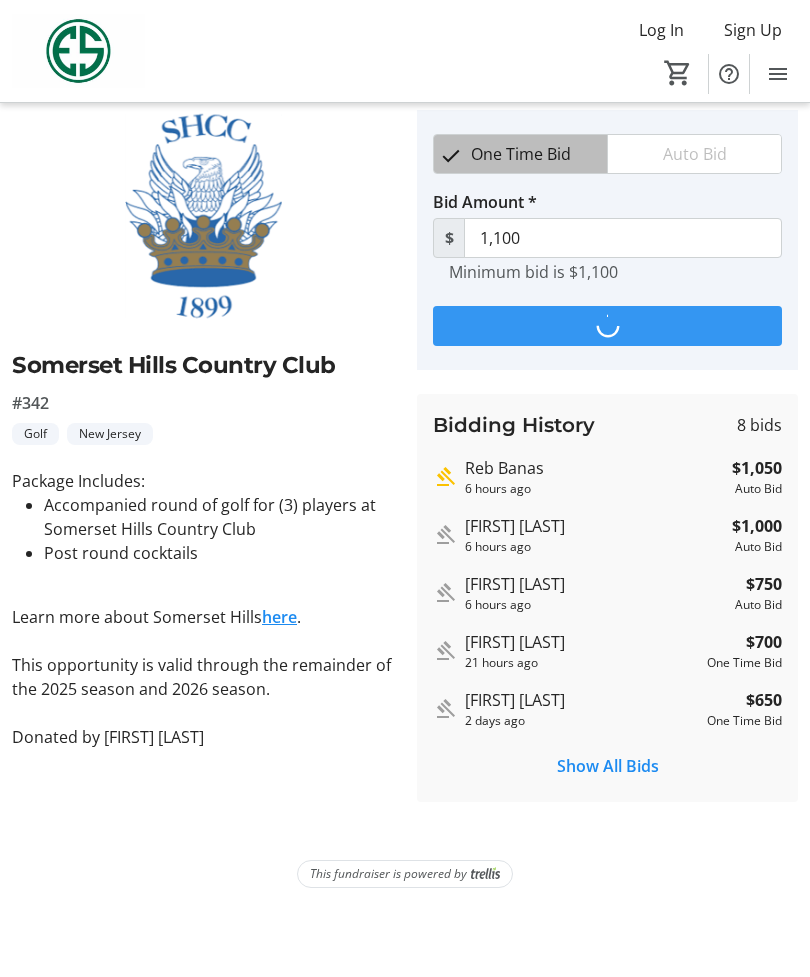 scroll, scrollTop: 0, scrollLeft: 0, axis: both 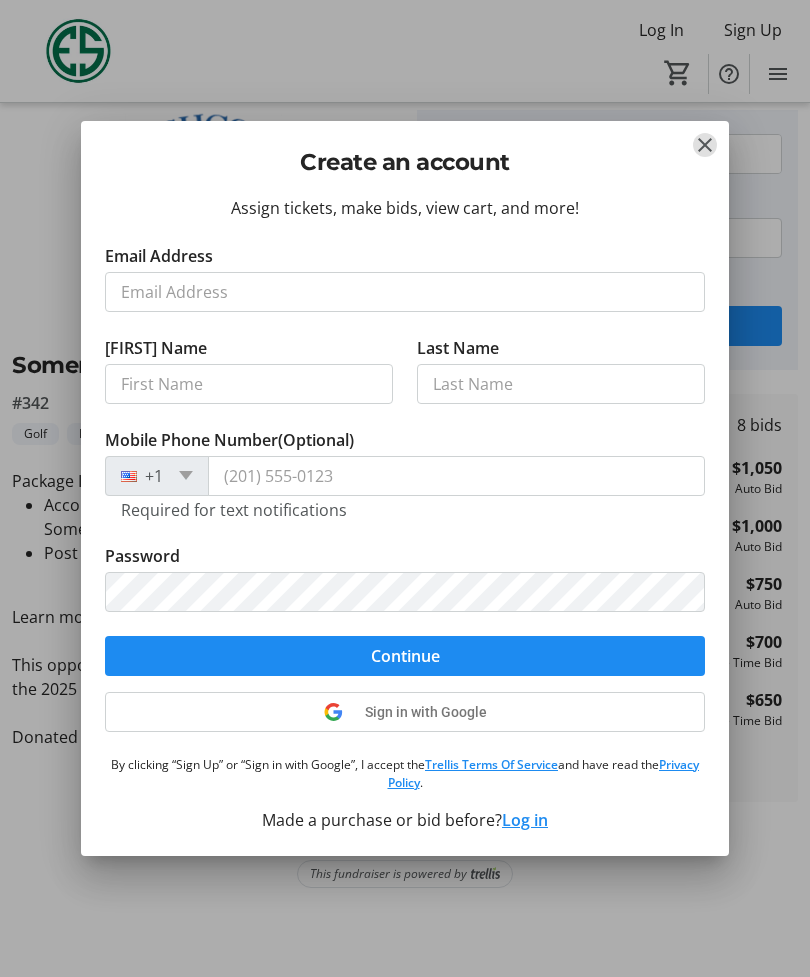 click at bounding box center (705, 145) 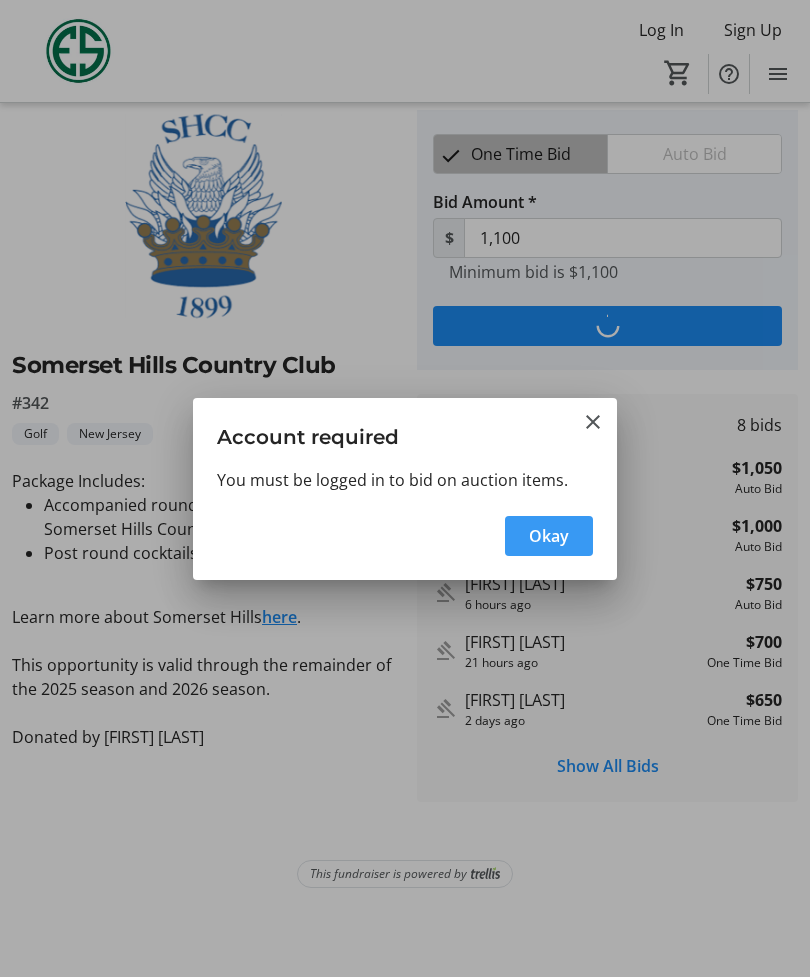 click at bounding box center (593, 422) 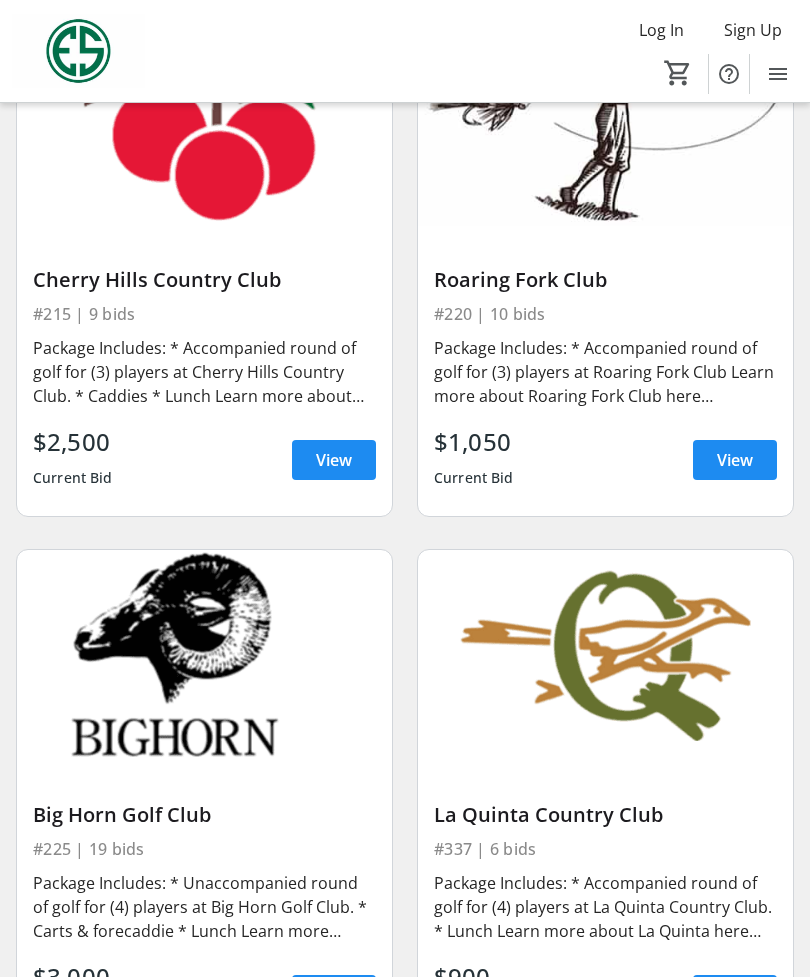 scroll, scrollTop: 9421, scrollLeft: 0, axis: vertical 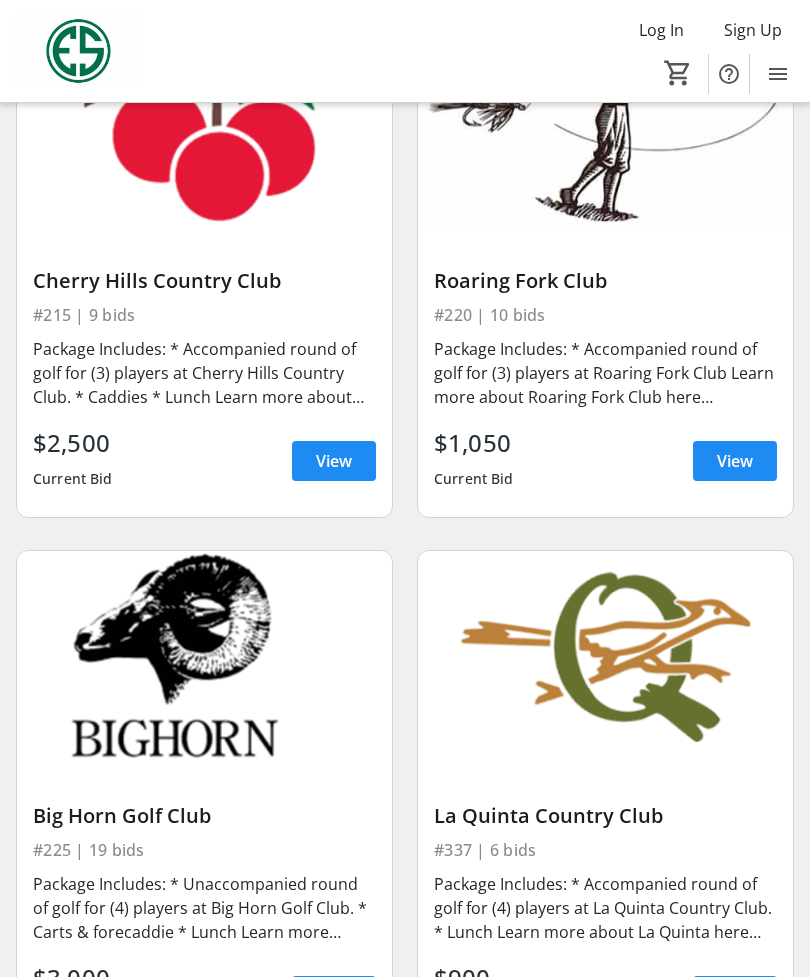 click on "View" at bounding box center [735, 461] 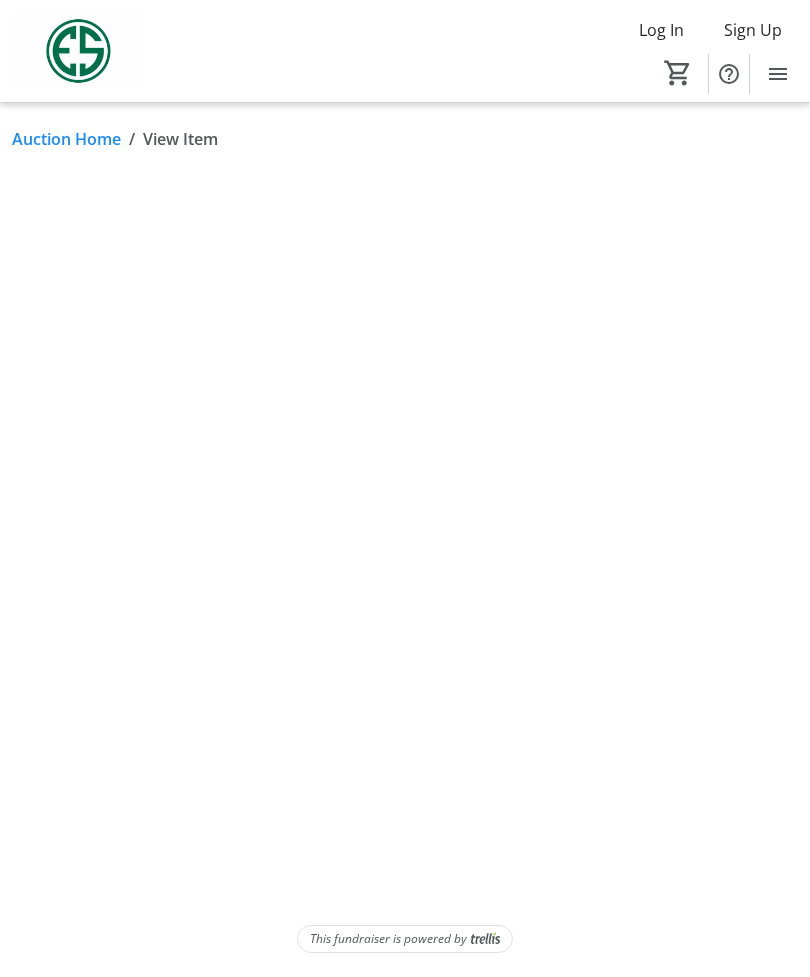 scroll, scrollTop: 0, scrollLeft: 0, axis: both 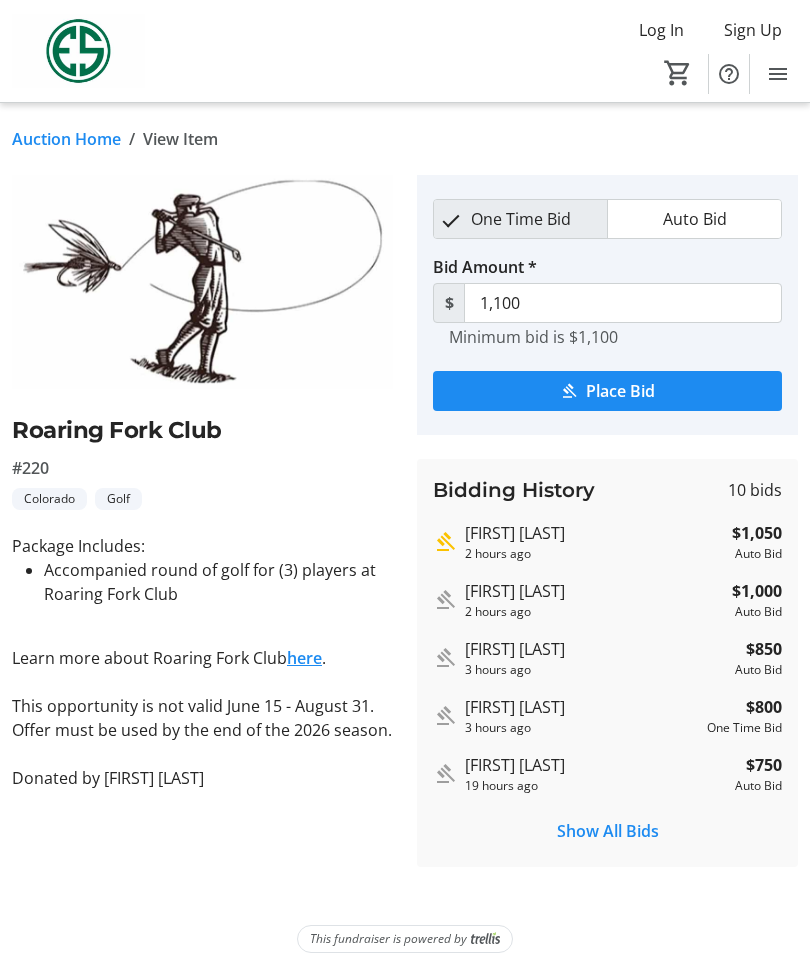 click on "here" 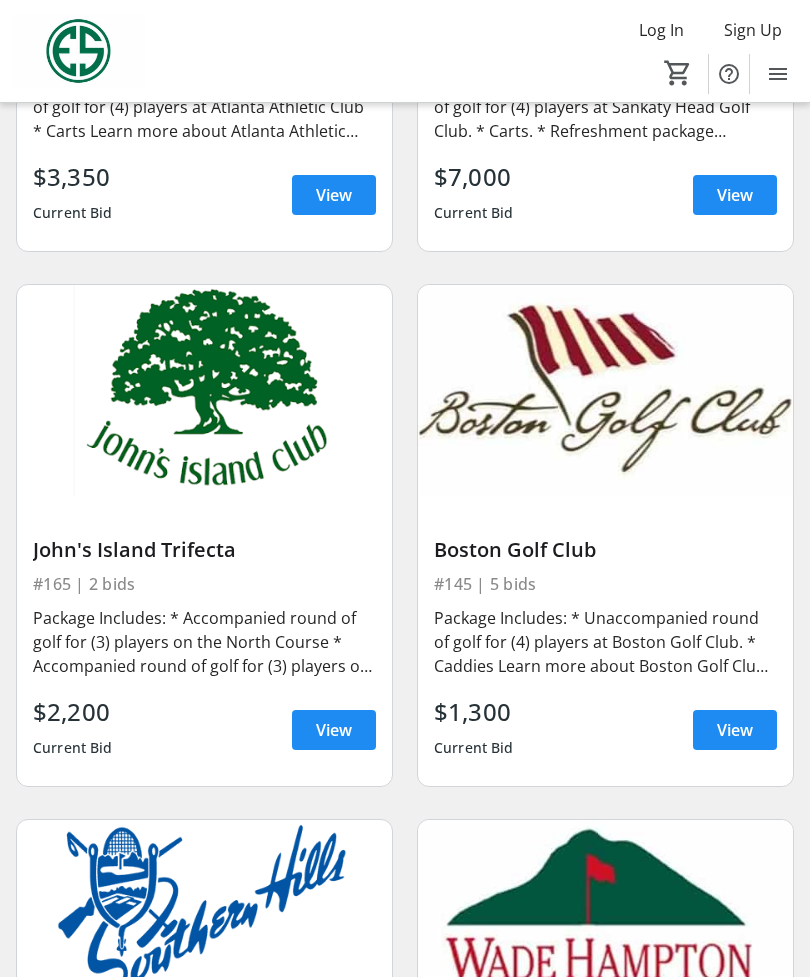 scroll, scrollTop: 4927, scrollLeft: 0, axis: vertical 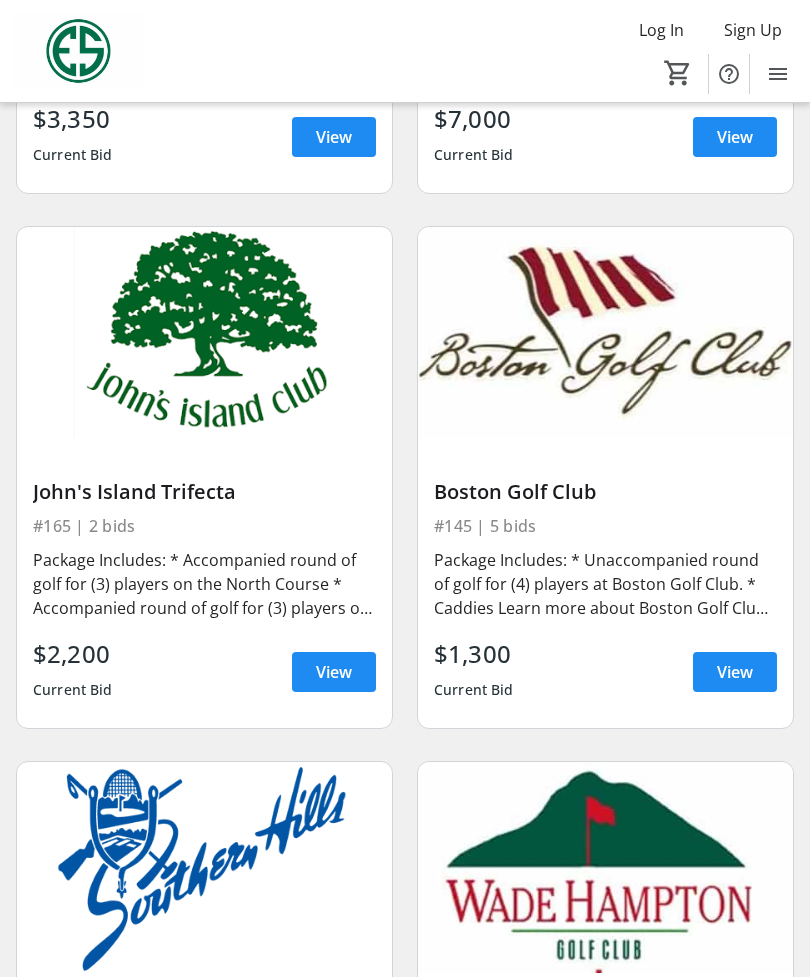 click on "Boston Golf Club" at bounding box center [605, 492] 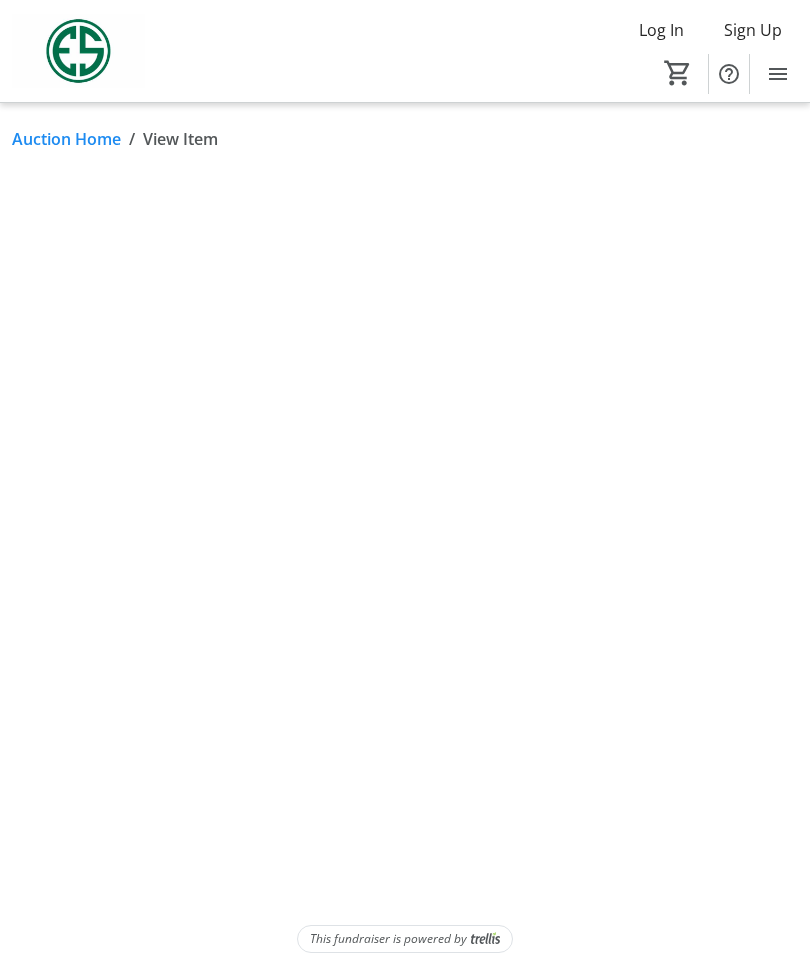 scroll, scrollTop: 0, scrollLeft: 0, axis: both 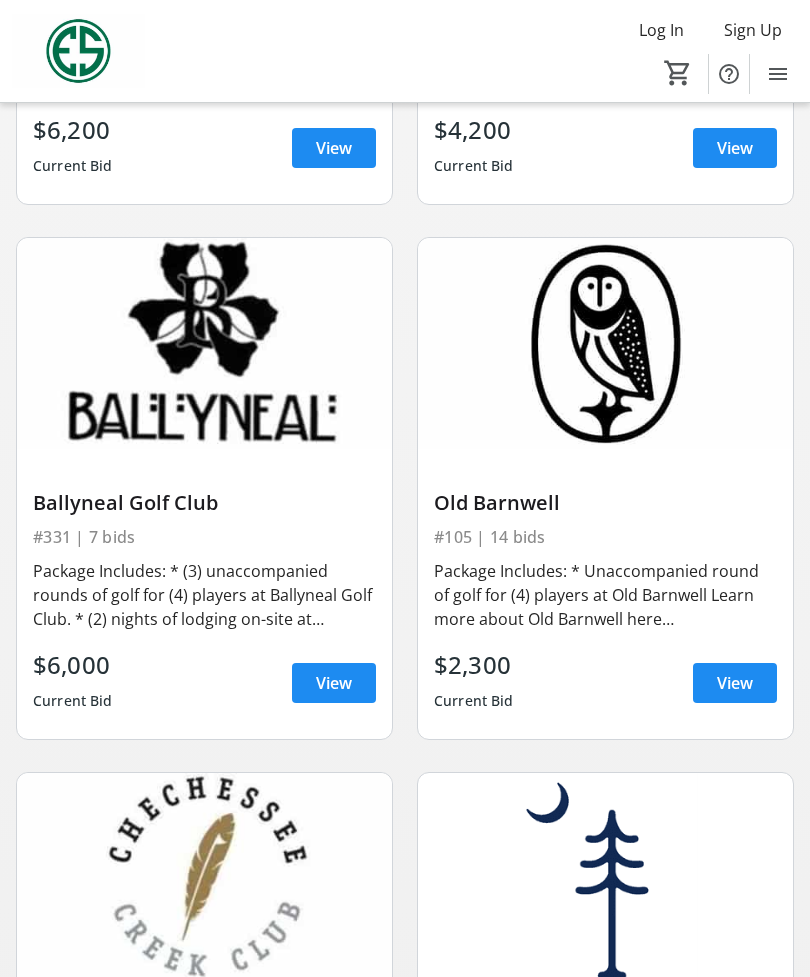 click on "Ballyneal Golf Club" at bounding box center (204, 503) 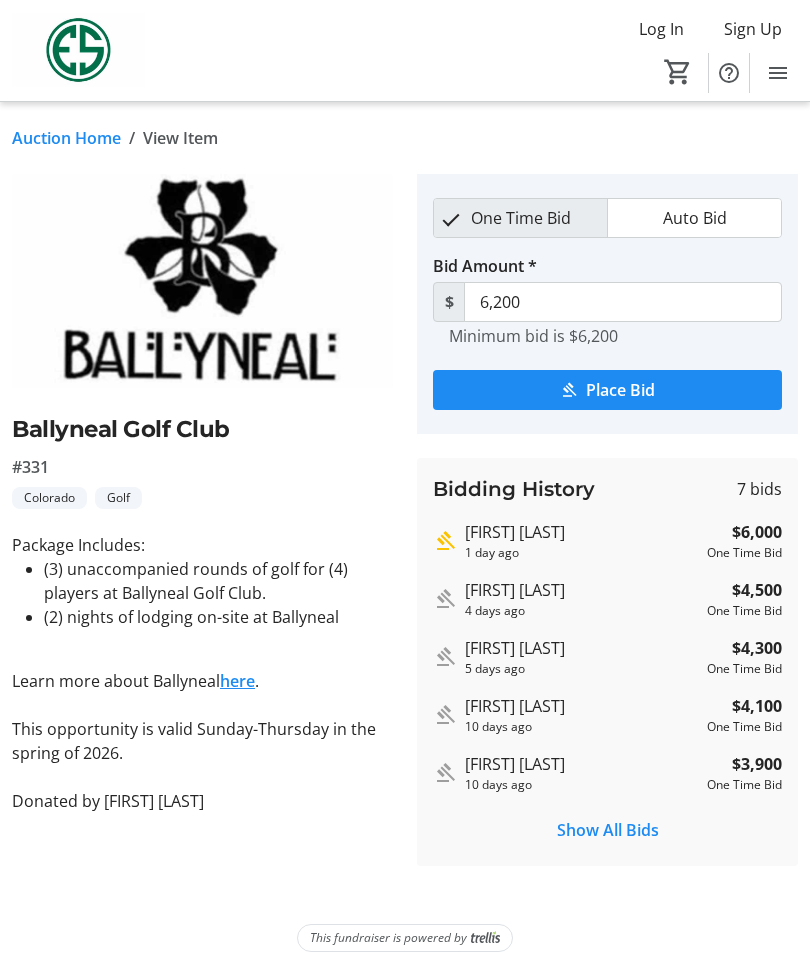 scroll, scrollTop: 65, scrollLeft: 0, axis: vertical 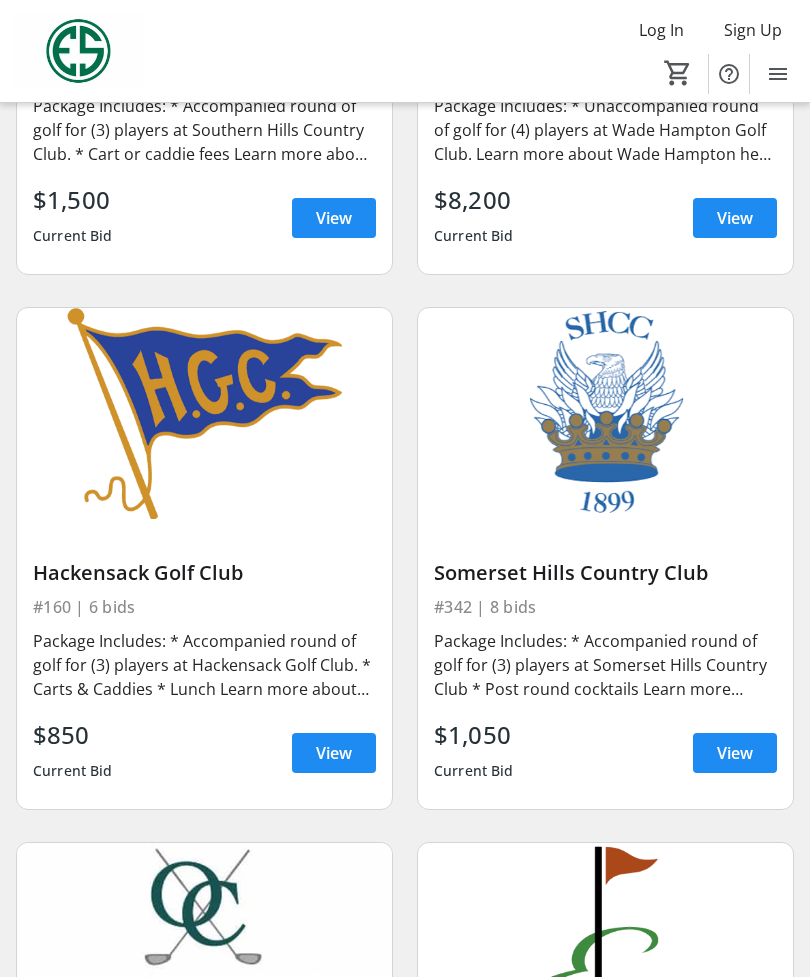 click on "Somerset Hills Country Club" at bounding box center (605, 573) 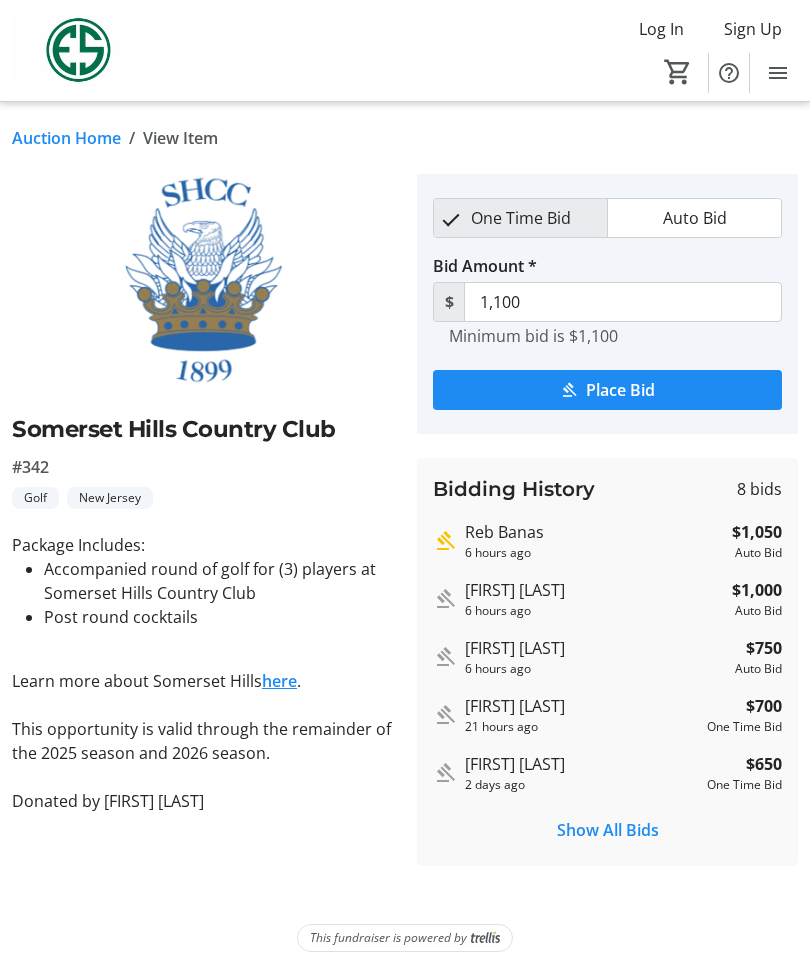 scroll, scrollTop: 65, scrollLeft: 0, axis: vertical 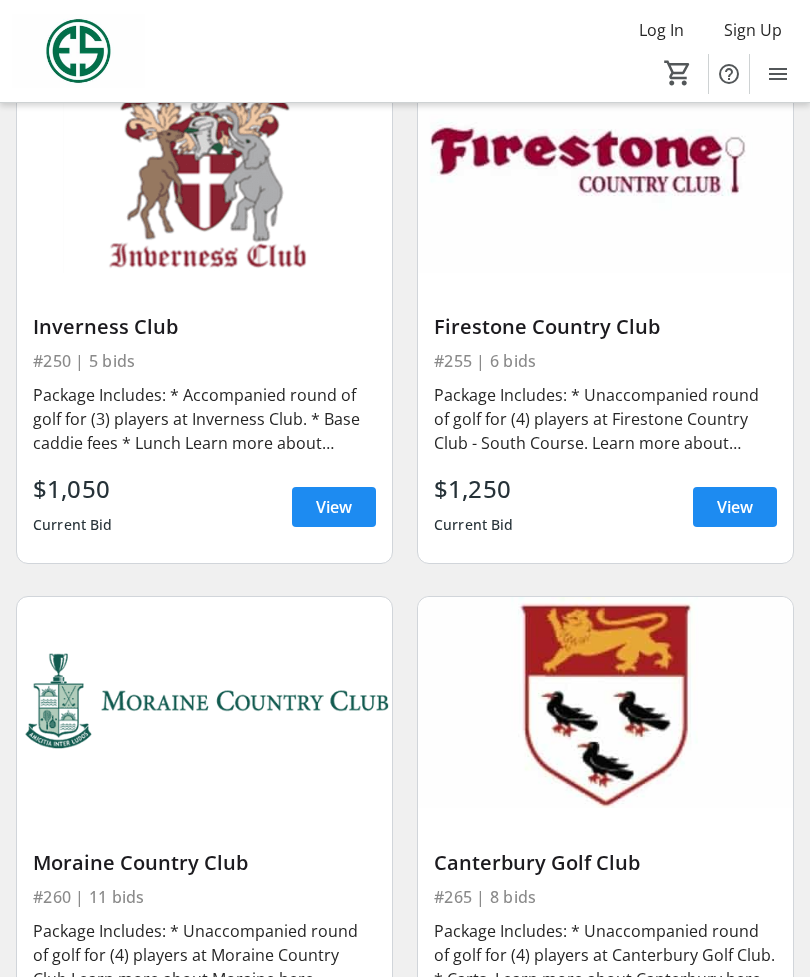 click on "View" at bounding box center (334, 507) 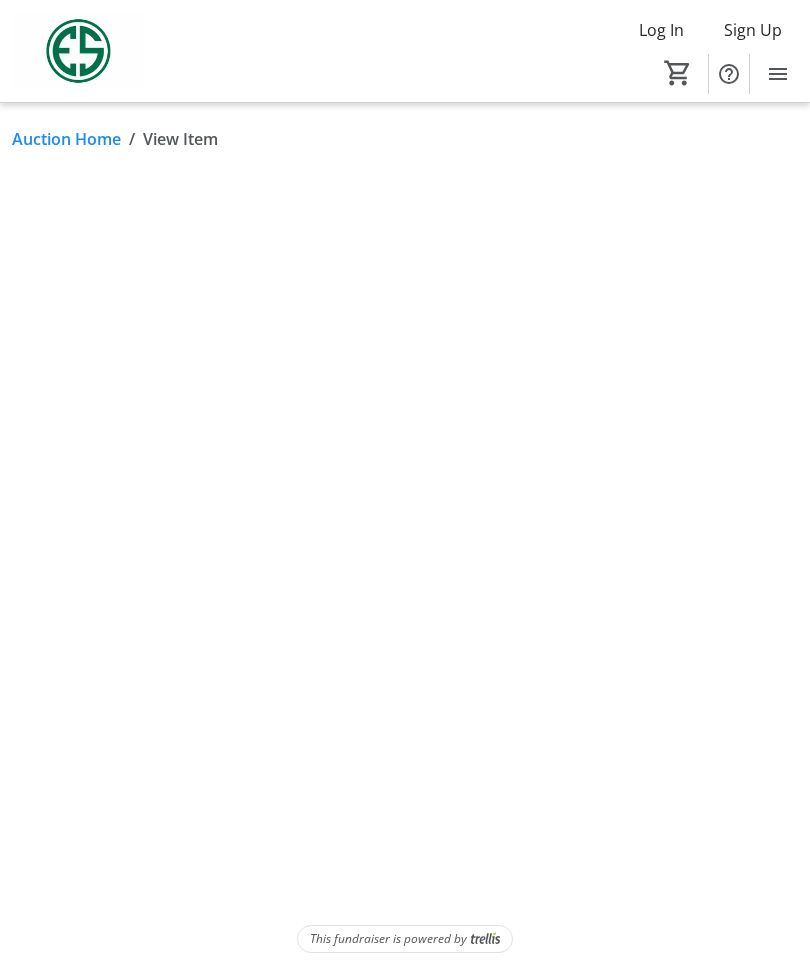 scroll, scrollTop: 0, scrollLeft: 0, axis: both 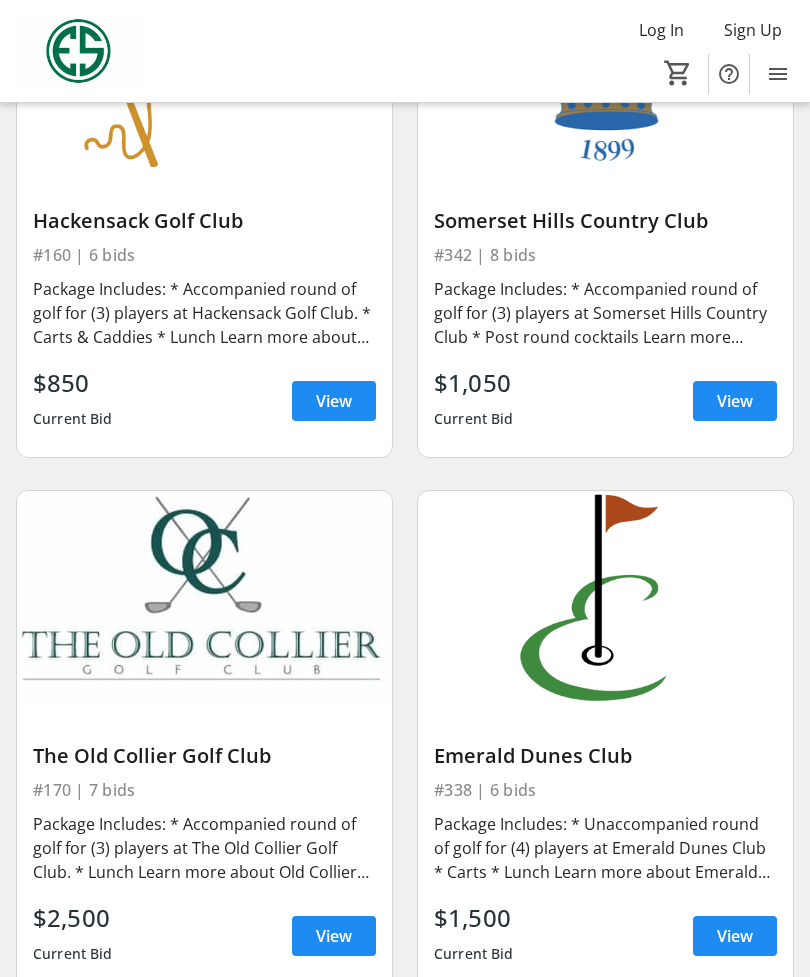 click on "View" at bounding box center (735, 401) 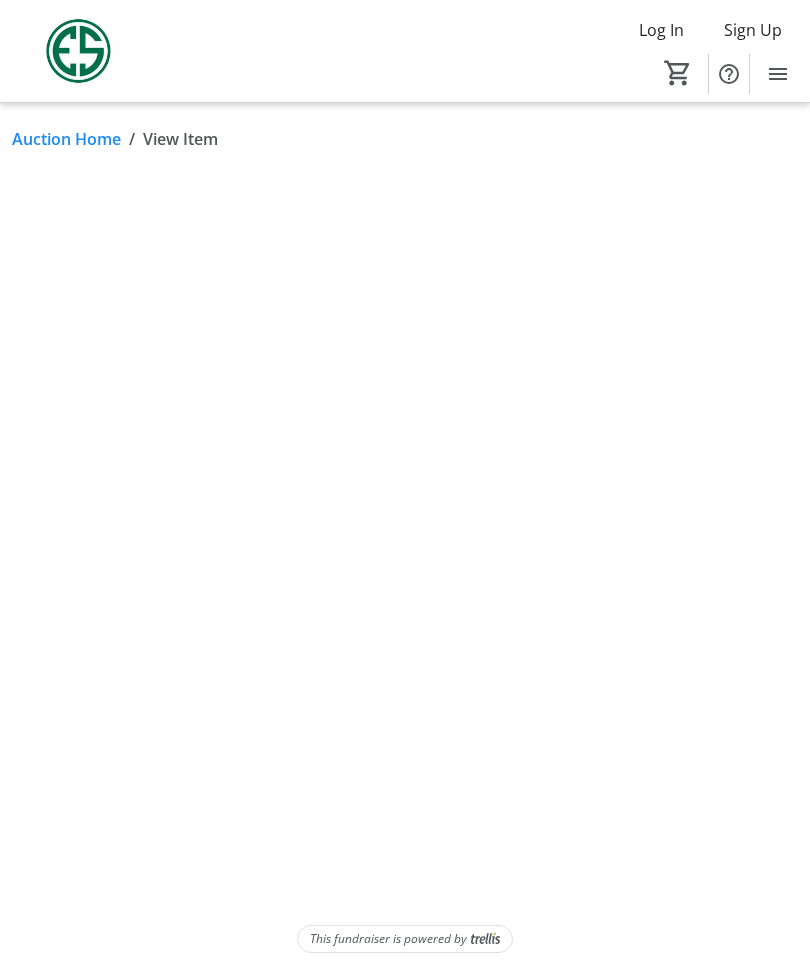 scroll, scrollTop: 0, scrollLeft: 0, axis: both 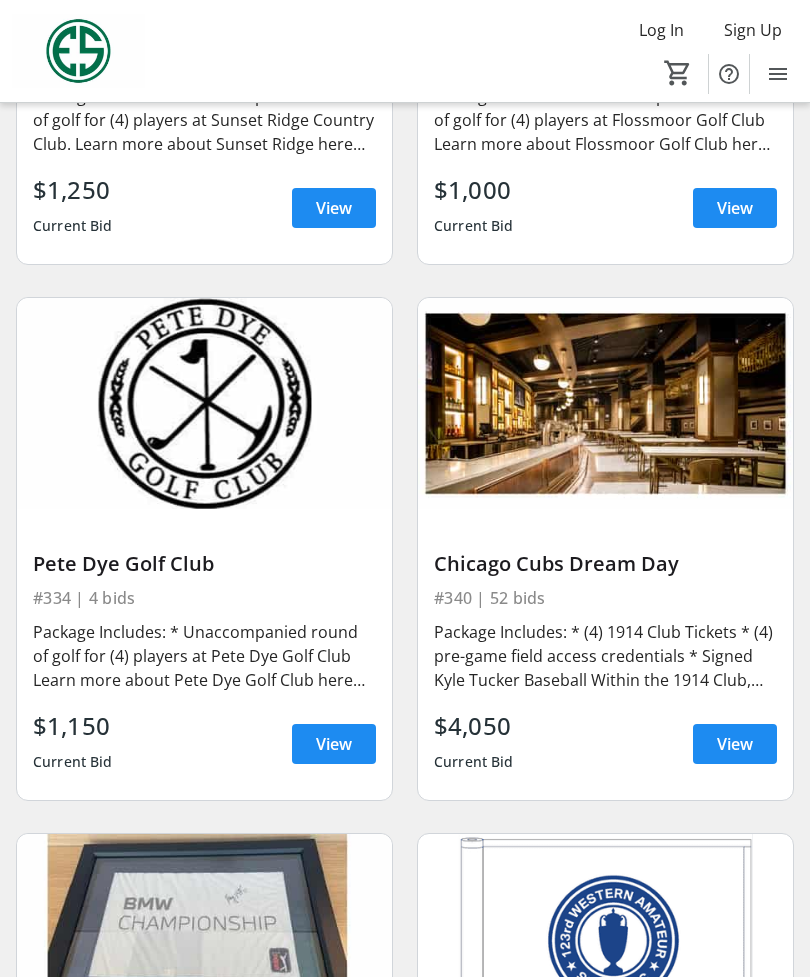 click on "Pete Dye Golf Club" at bounding box center [204, 564] 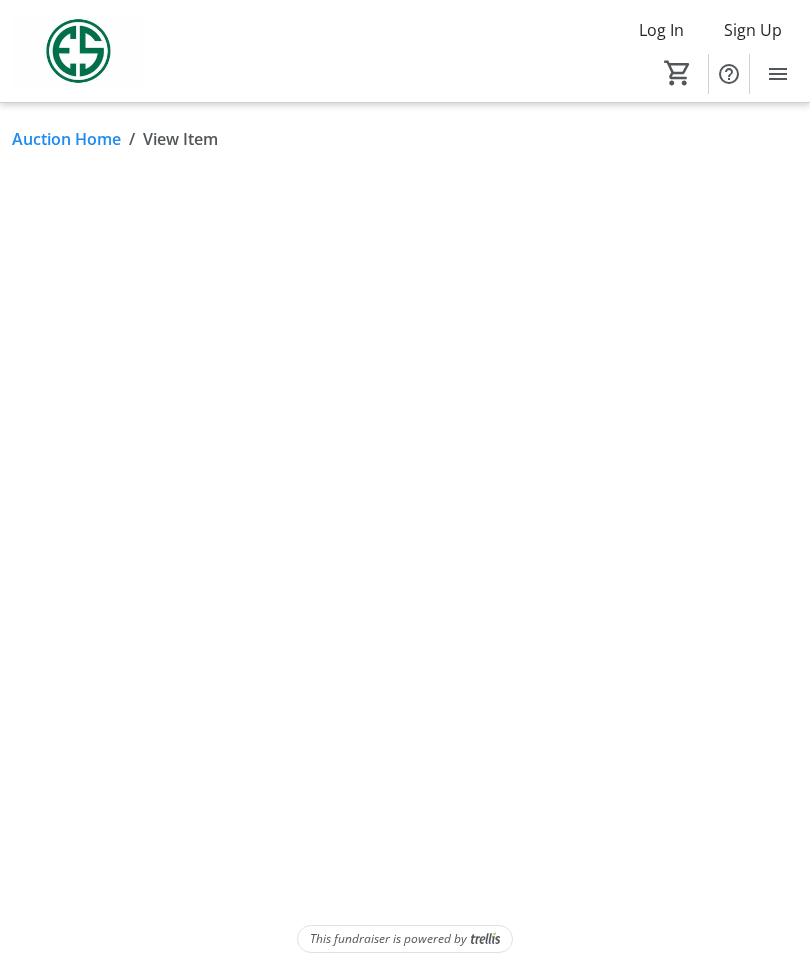 scroll, scrollTop: 65, scrollLeft: 0, axis: vertical 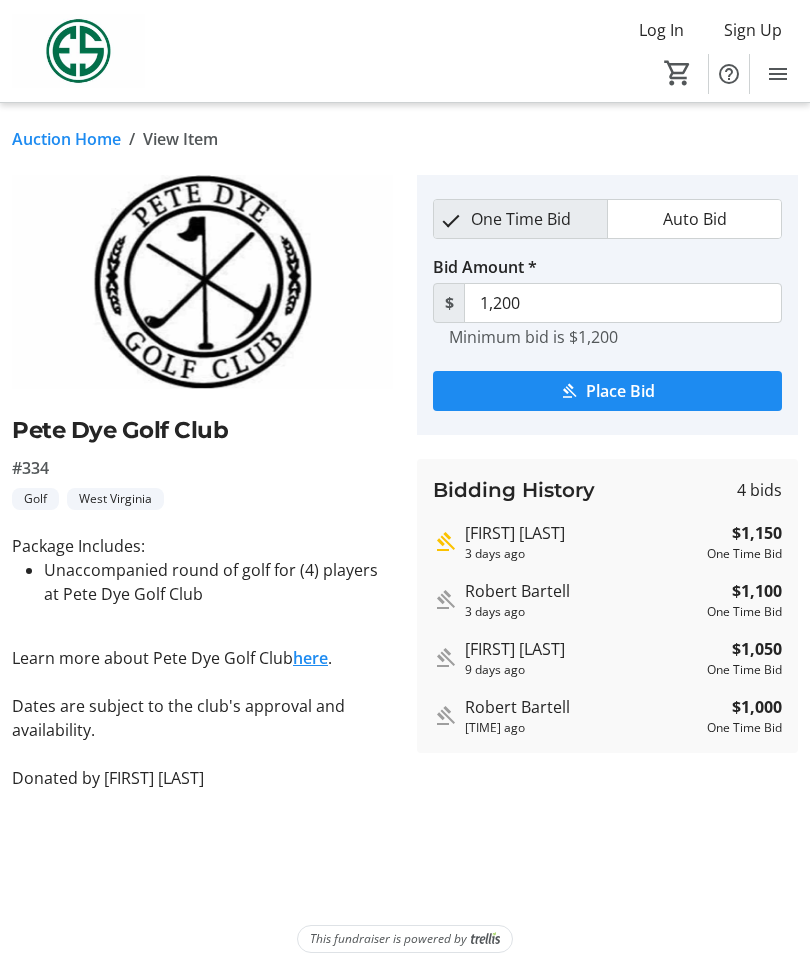 click on "Log In  Sign Up  Home  Bid Now!    Donations  0" 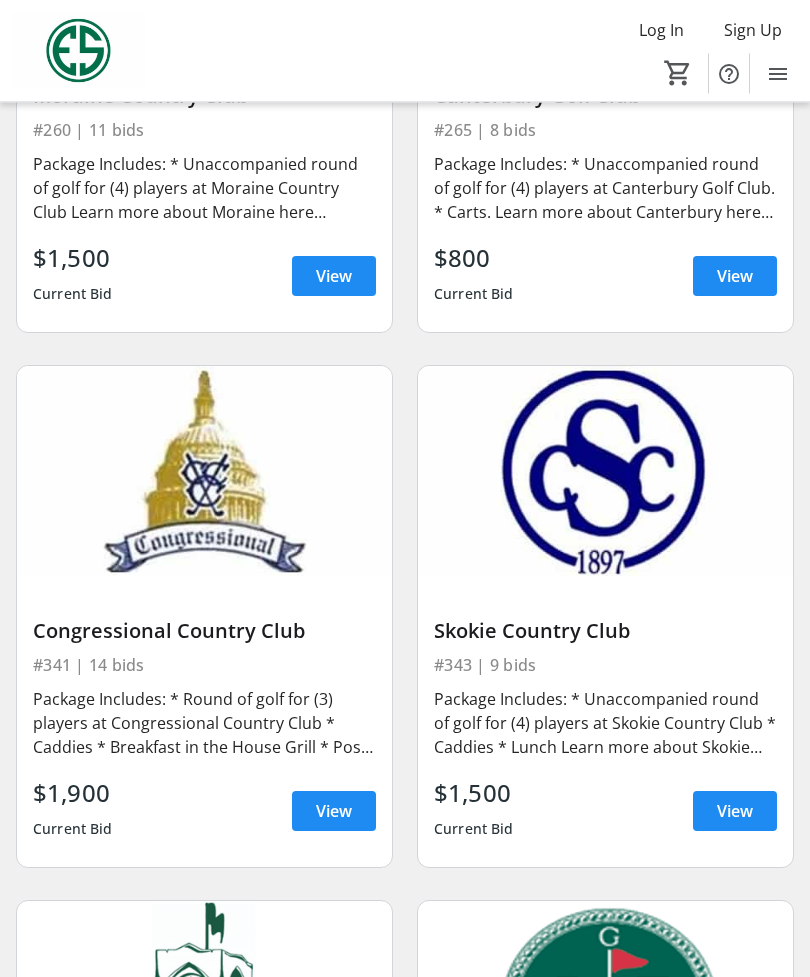 scroll, scrollTop: 12307, scrollLeft: 0, axis: vertical 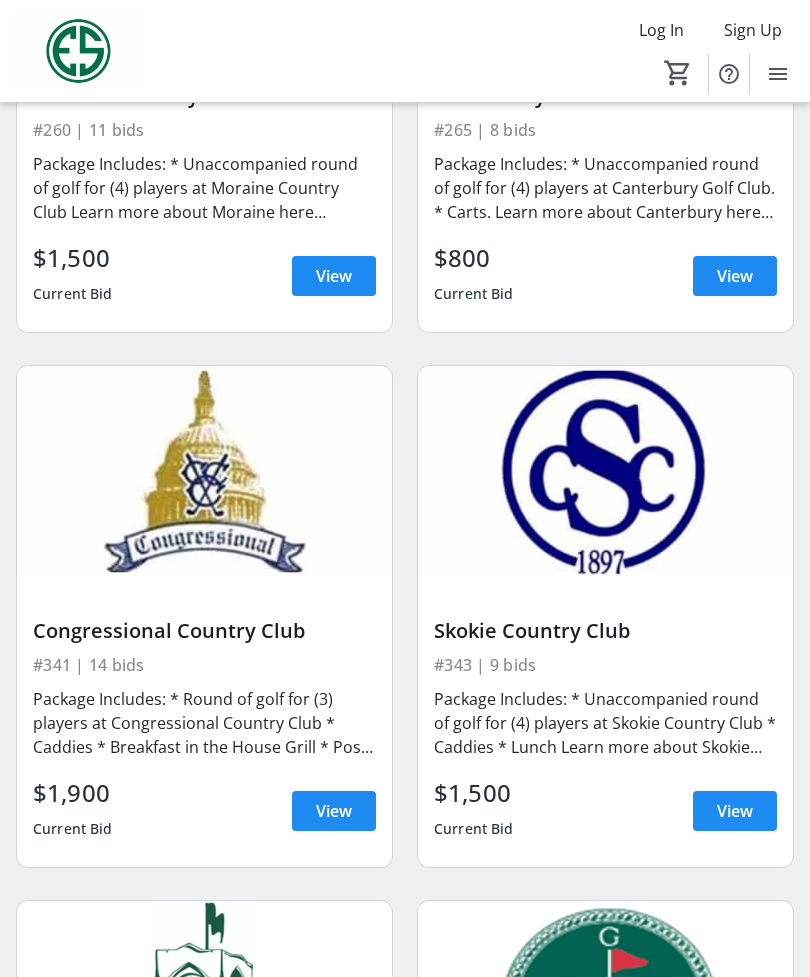 click on "Skokie Country Club" at bounding box center [605, 631] 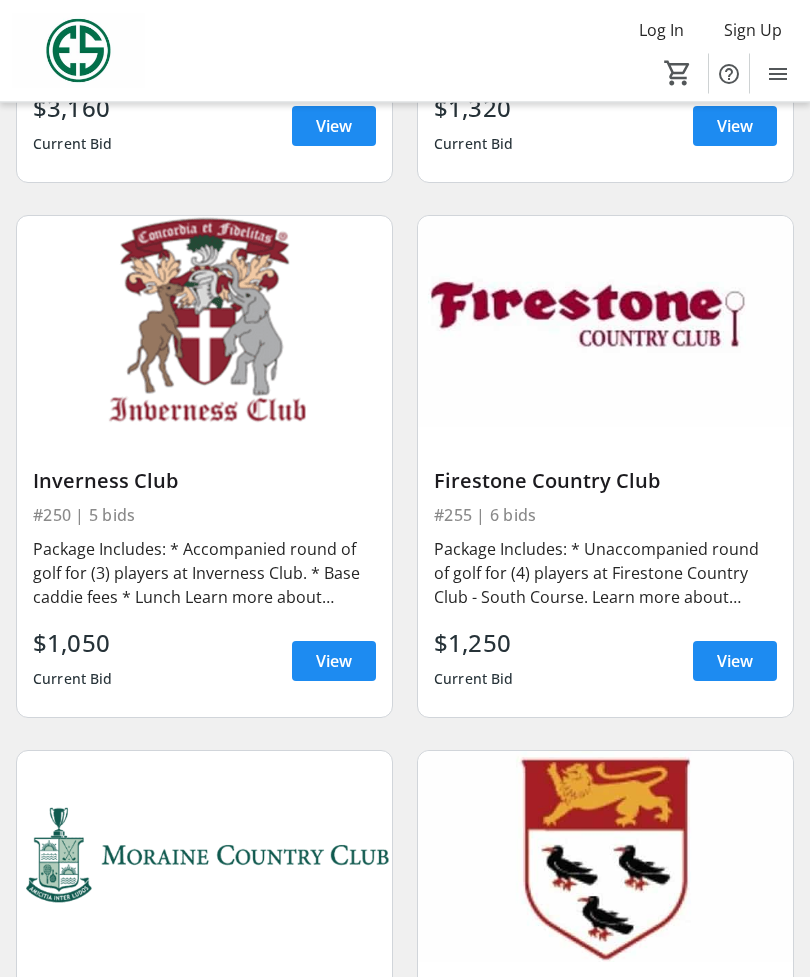 scroll, scrollTop: 11386, scrollLeft: 0, axis: vertical 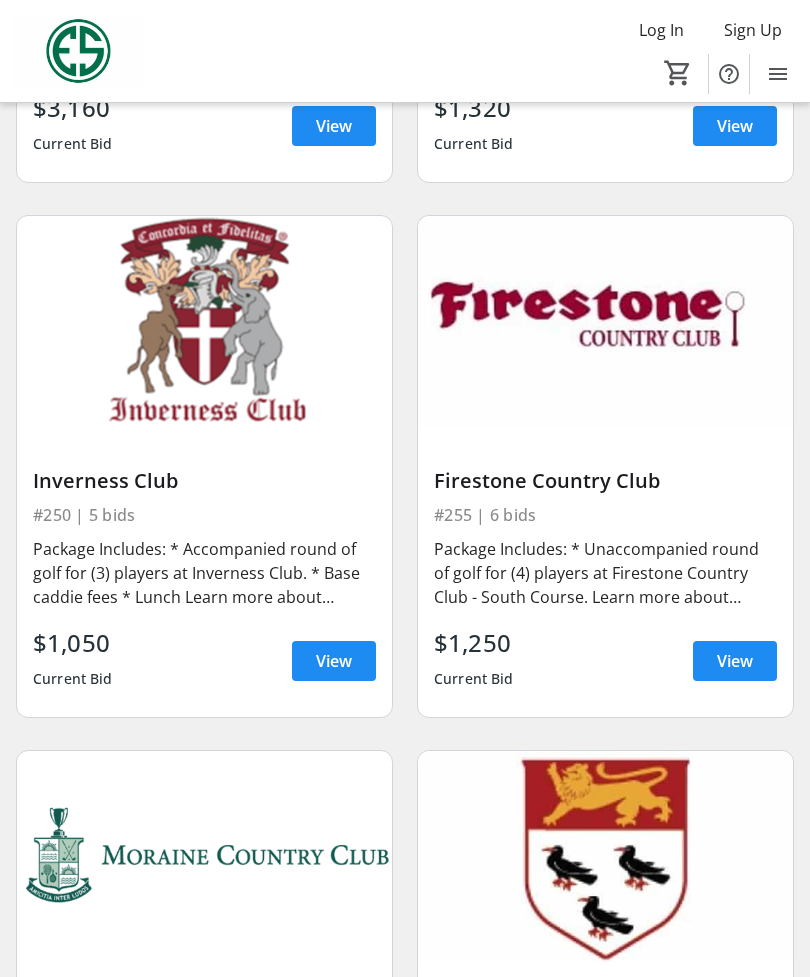 click on "$1,050  Current Bid  View" at bounding box center [204, 661] 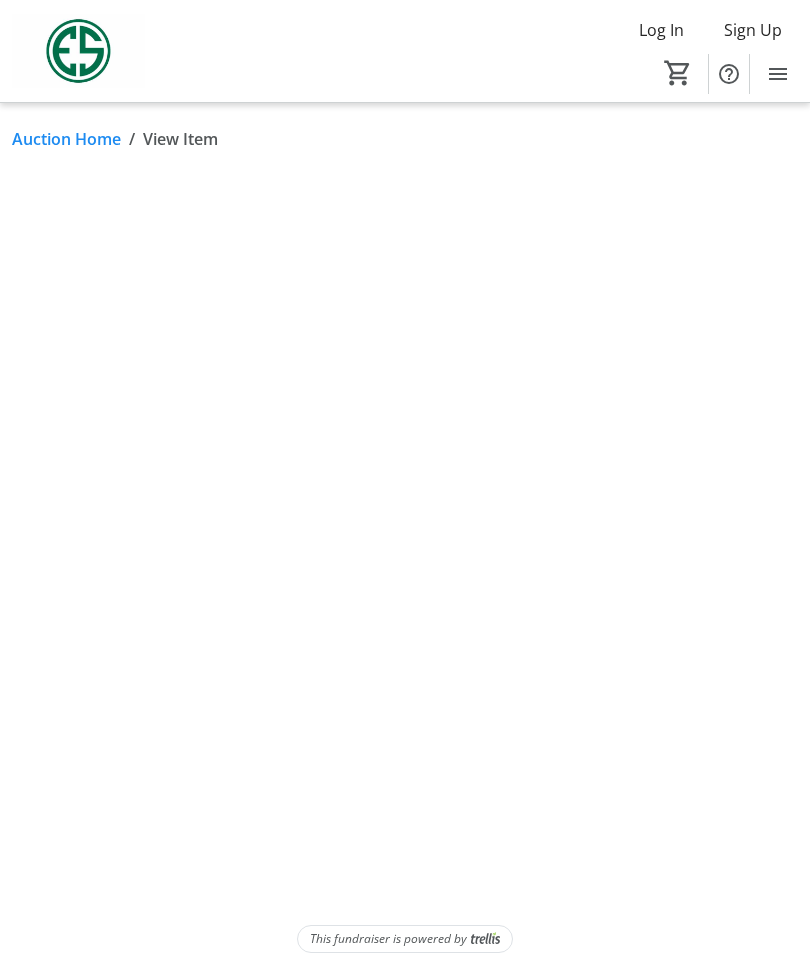 scroll, scrollTop: 0, scrollLeft: 0, axis: both 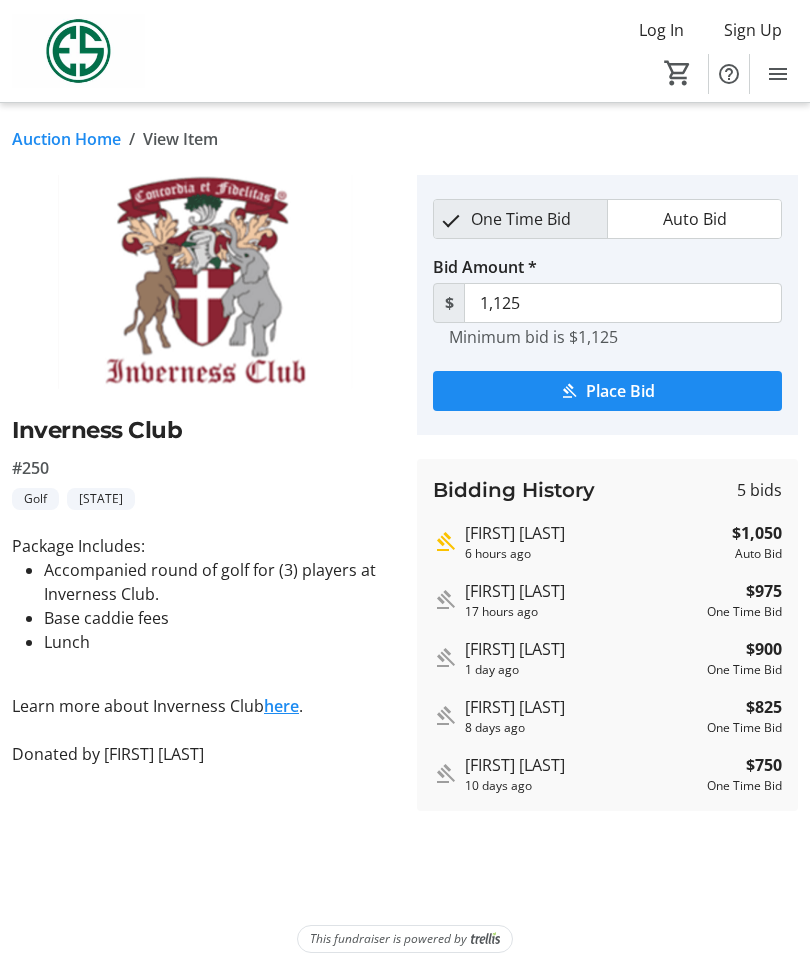 click on "here" 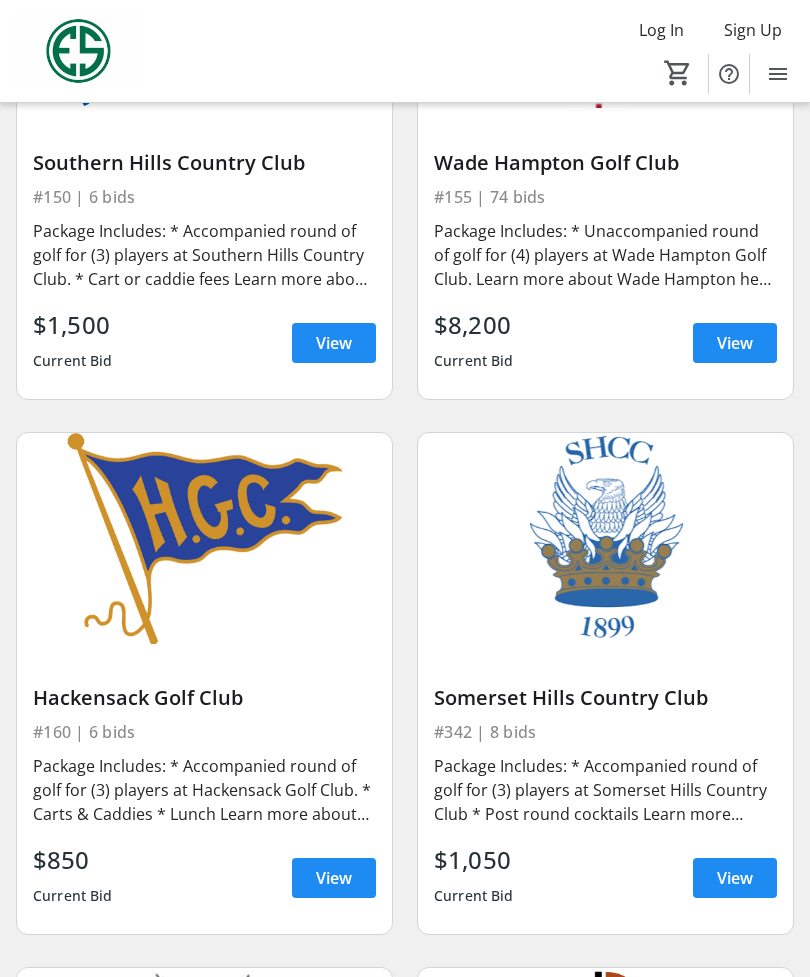 scroll, scrollTop: 5903, scrollLeft: 0, axis: vertical 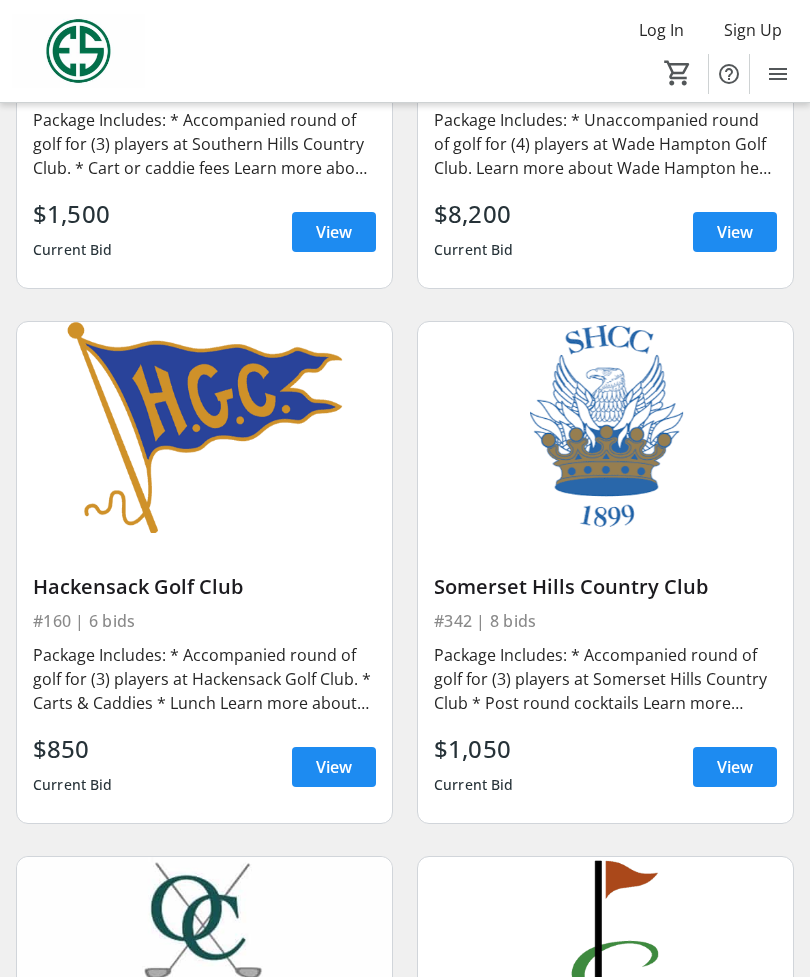 click on "Somerset Hills Country Club" at bounding box center (605, 587) 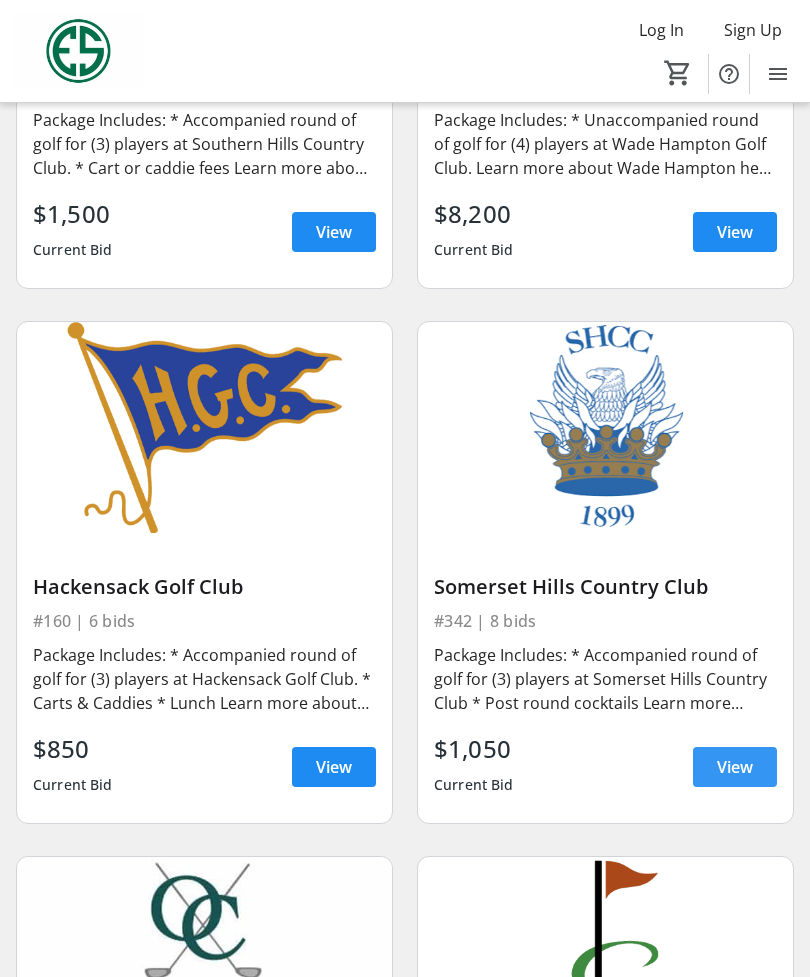 click on "View" at bounding box center (735, 767) 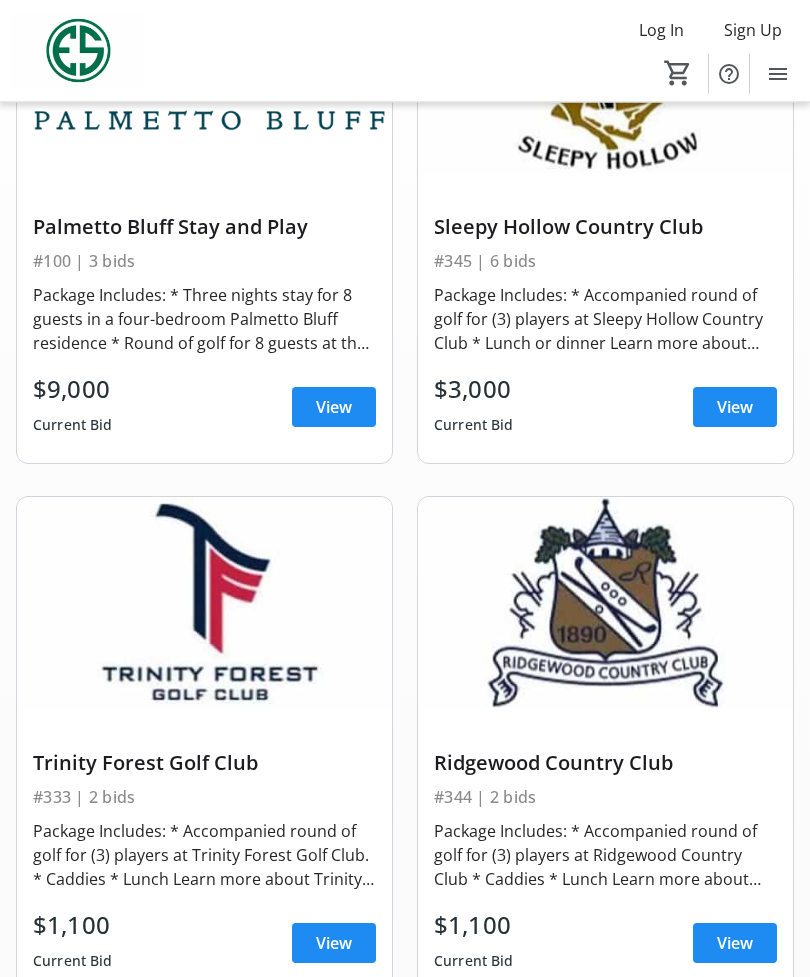 scroll, scrollTop: 374, scrollLeft: 0, axis: vertical 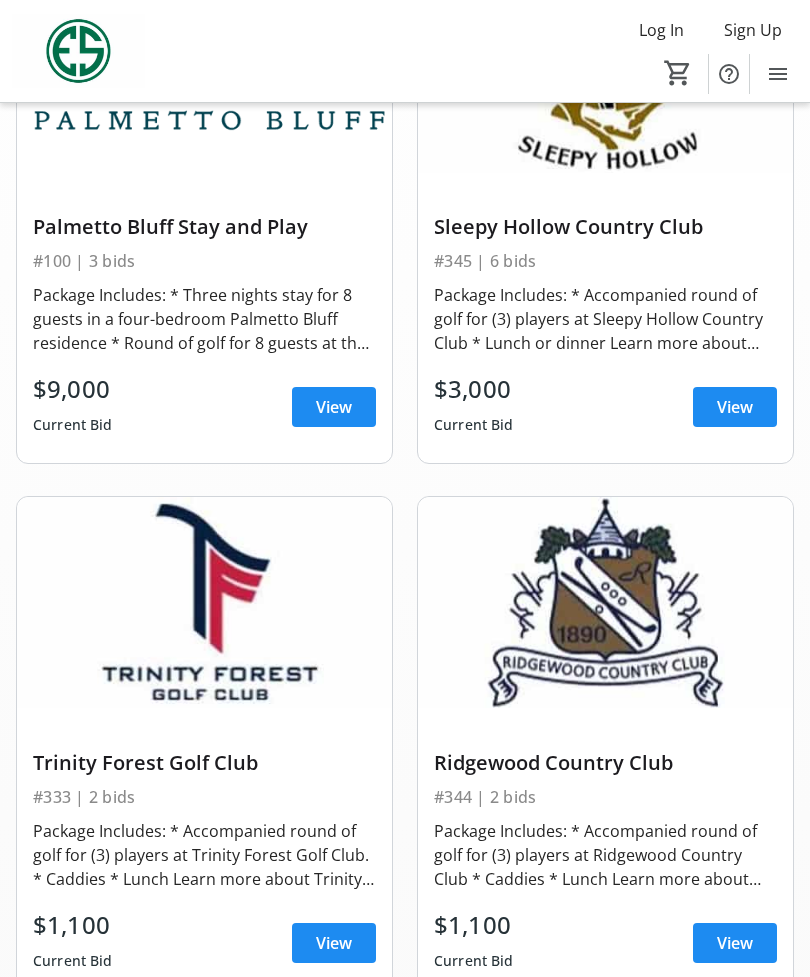 click on "Sleepy Hollow Country Club" at bounding box center (605, 227) 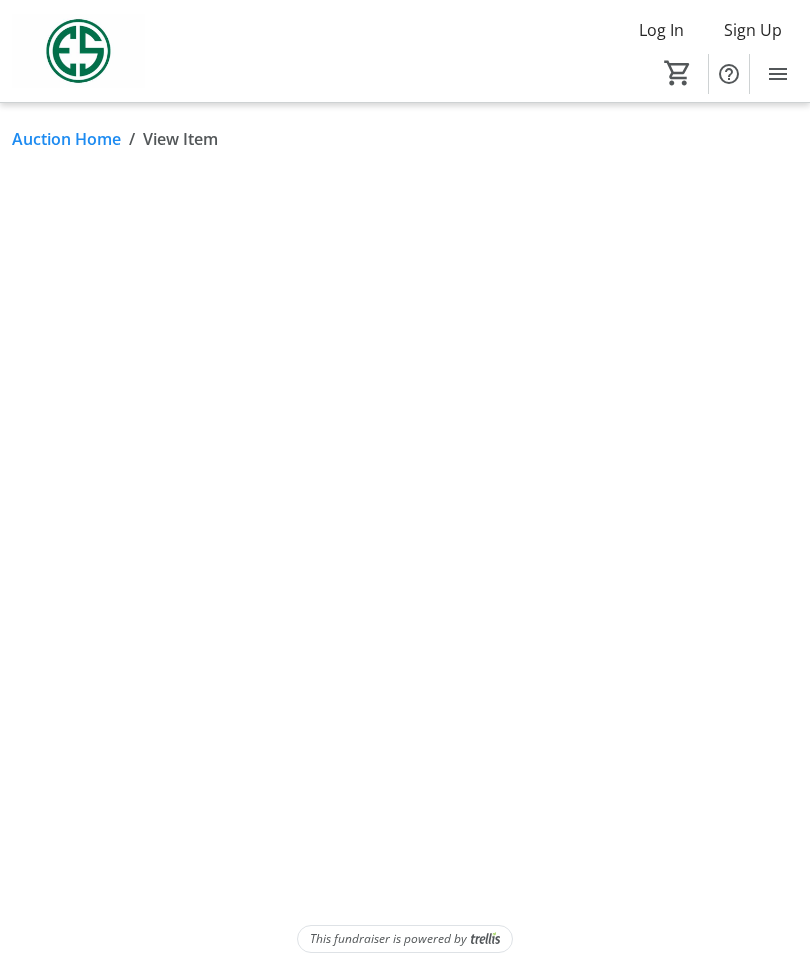 scroll, scrollTop: 0, scrollLeft: 0, axis: both 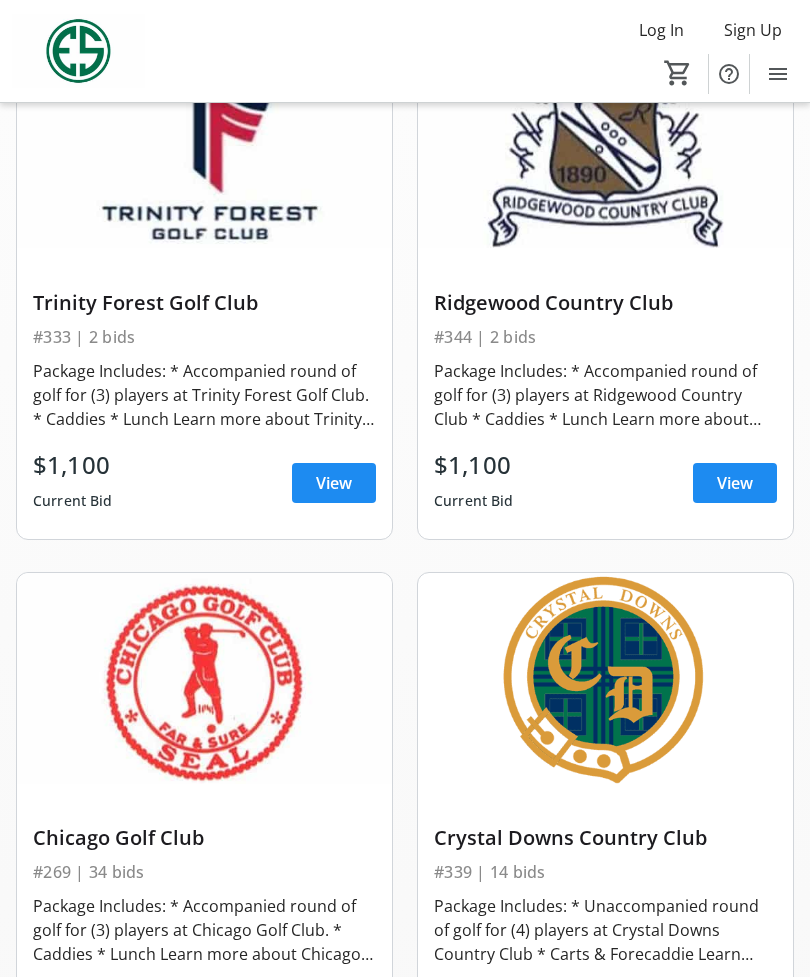 click on "View" at bounding box center (334, 483) 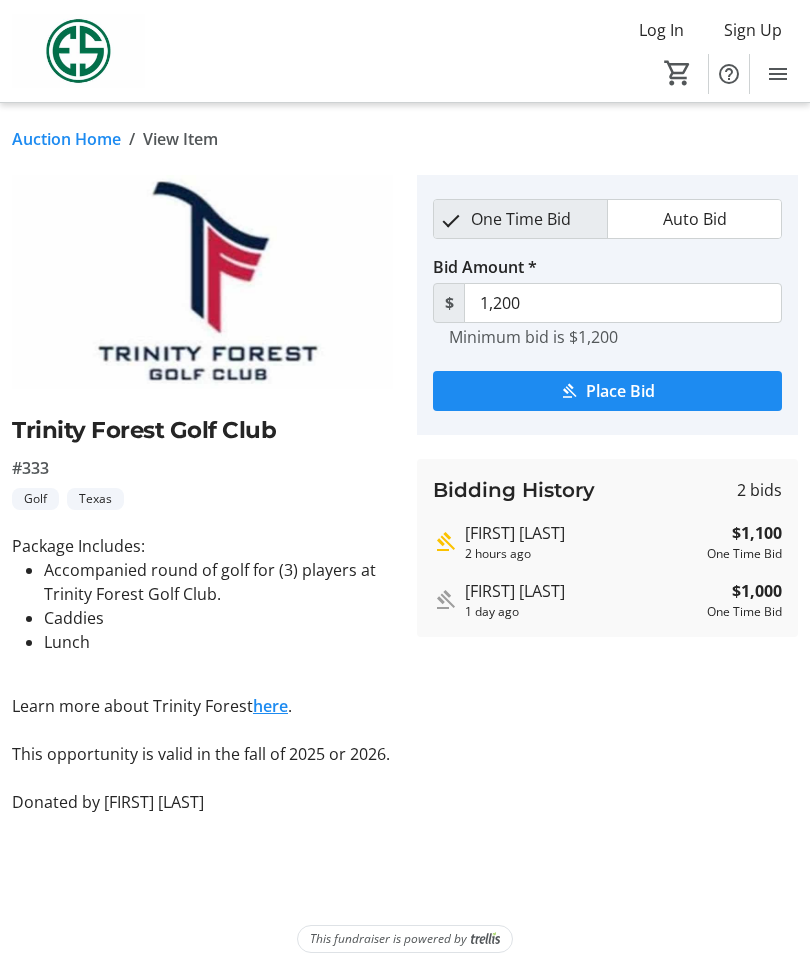 scroll, scrollTop: 65, scrollLeft: 0, axis: vertical 